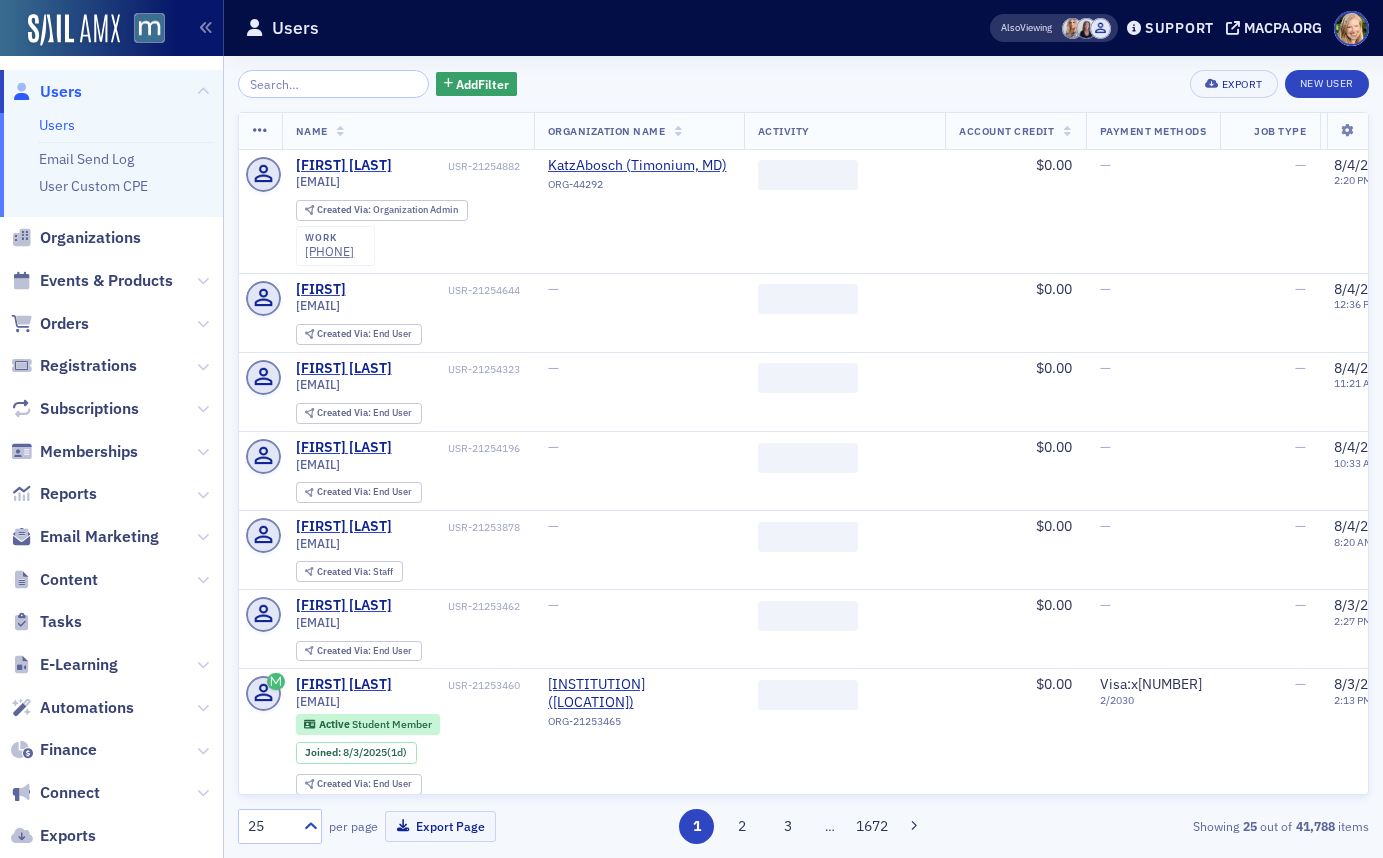 scroll, scrollTop: 0, scrollLeft: 0, axis: both 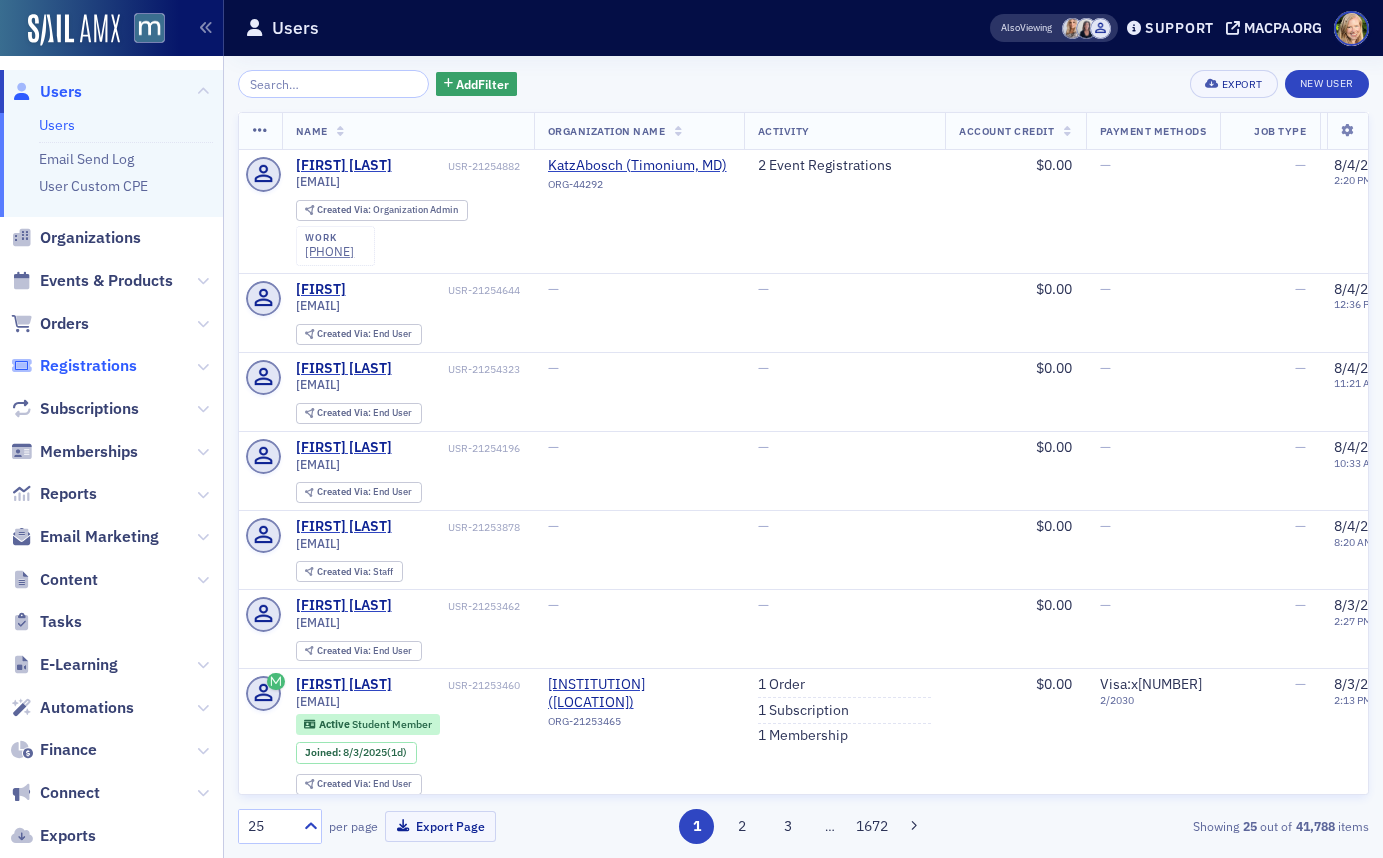 click on "Registrations" 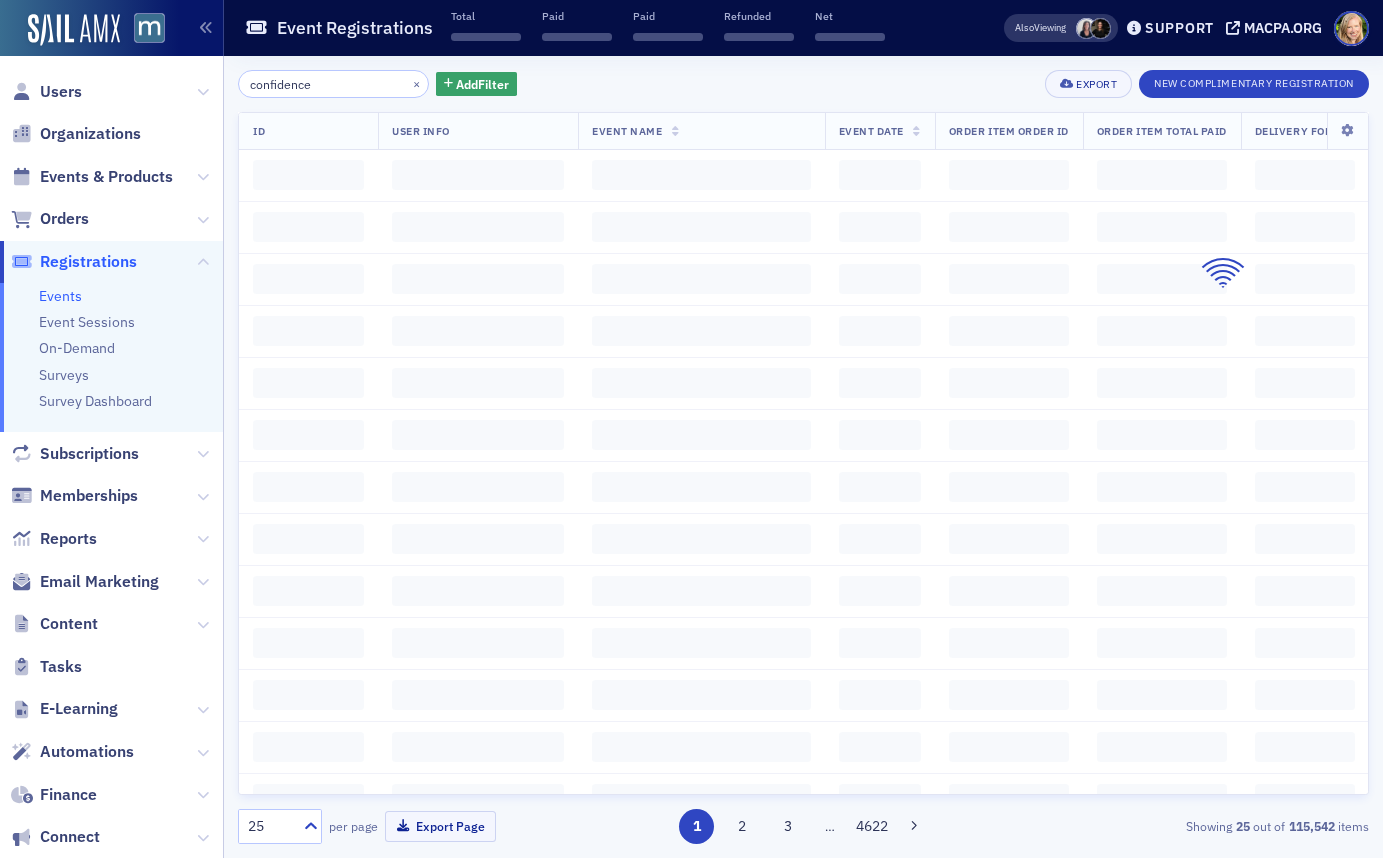 type on "confidence" 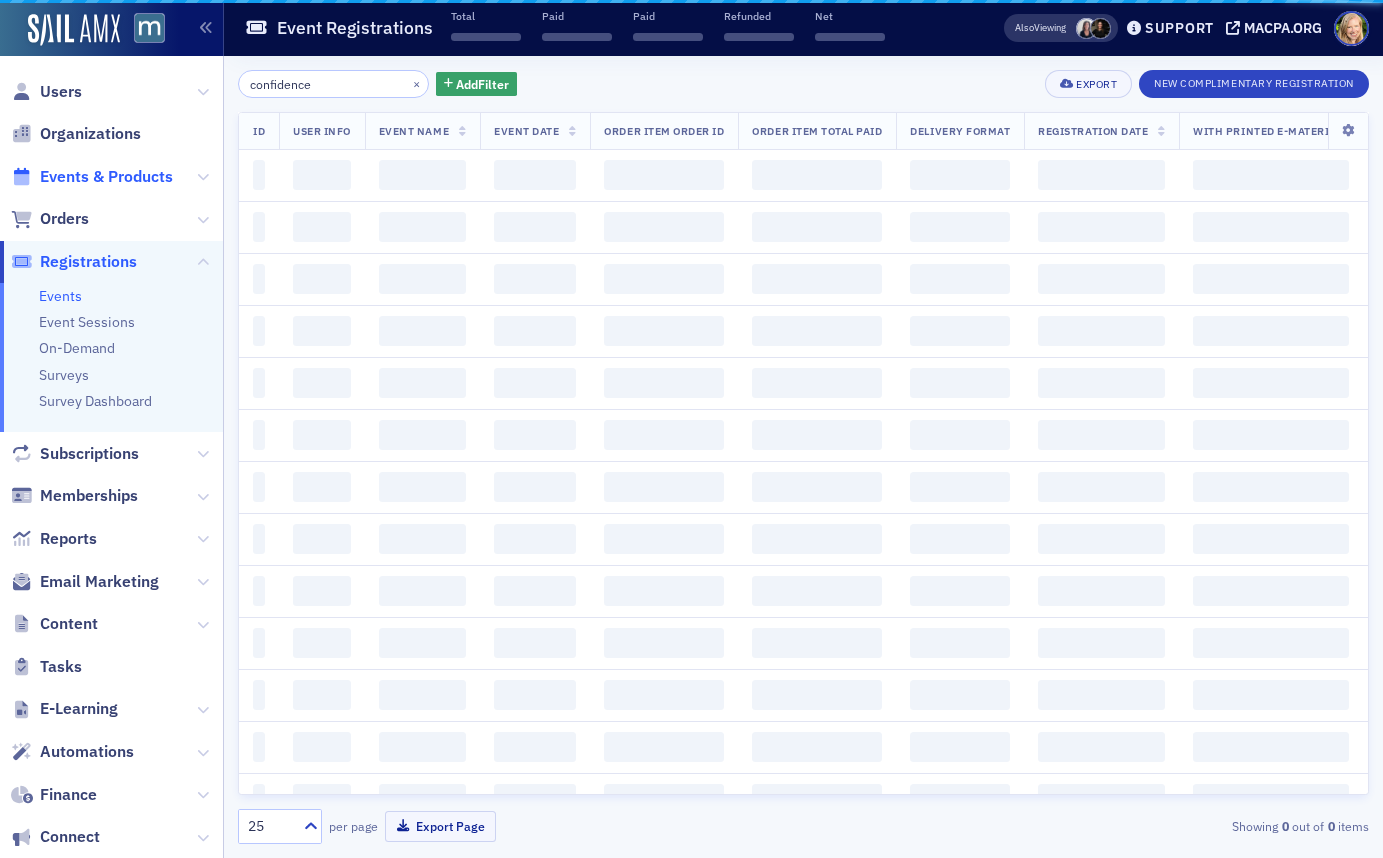 click on "Events & Products" 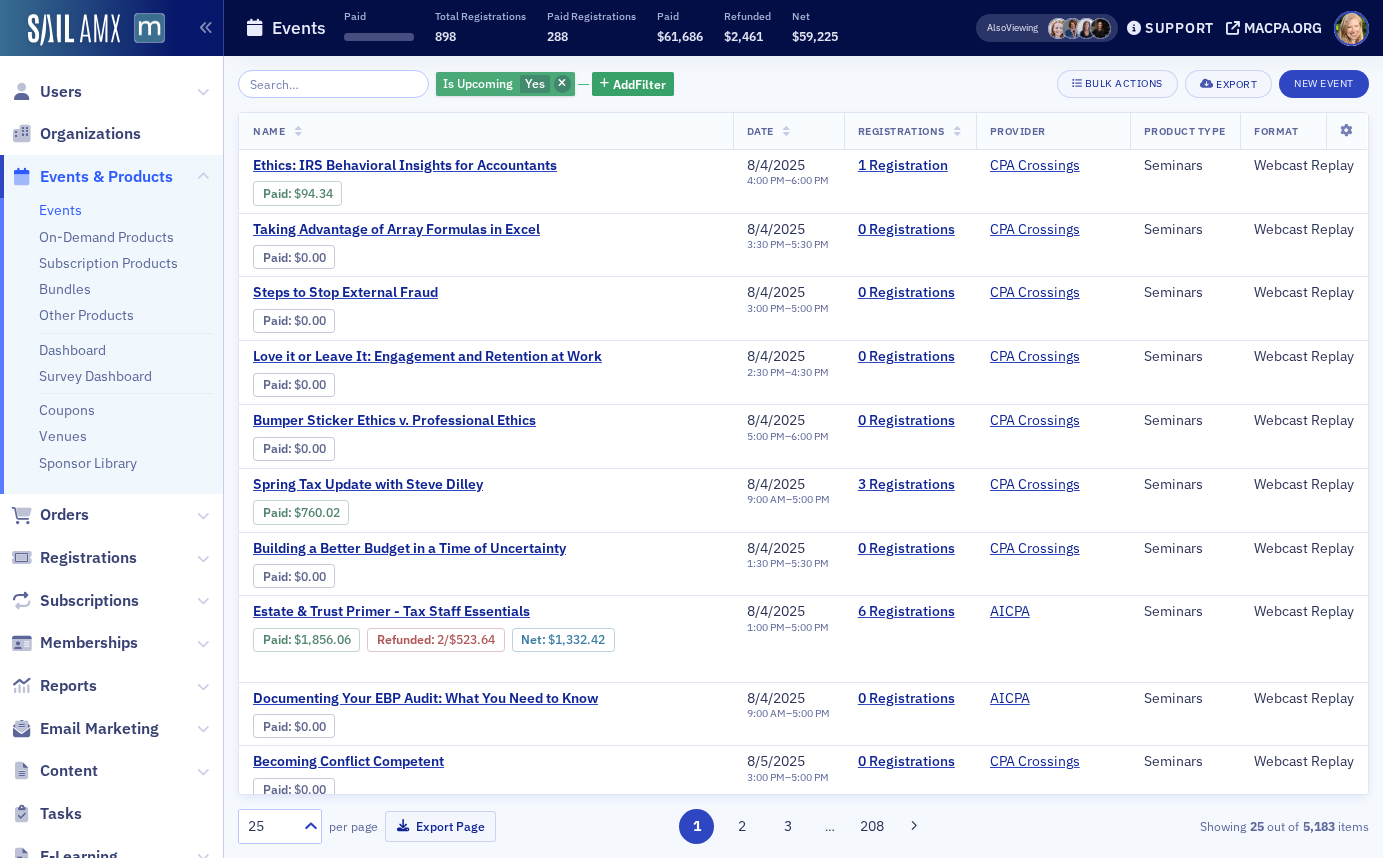 click 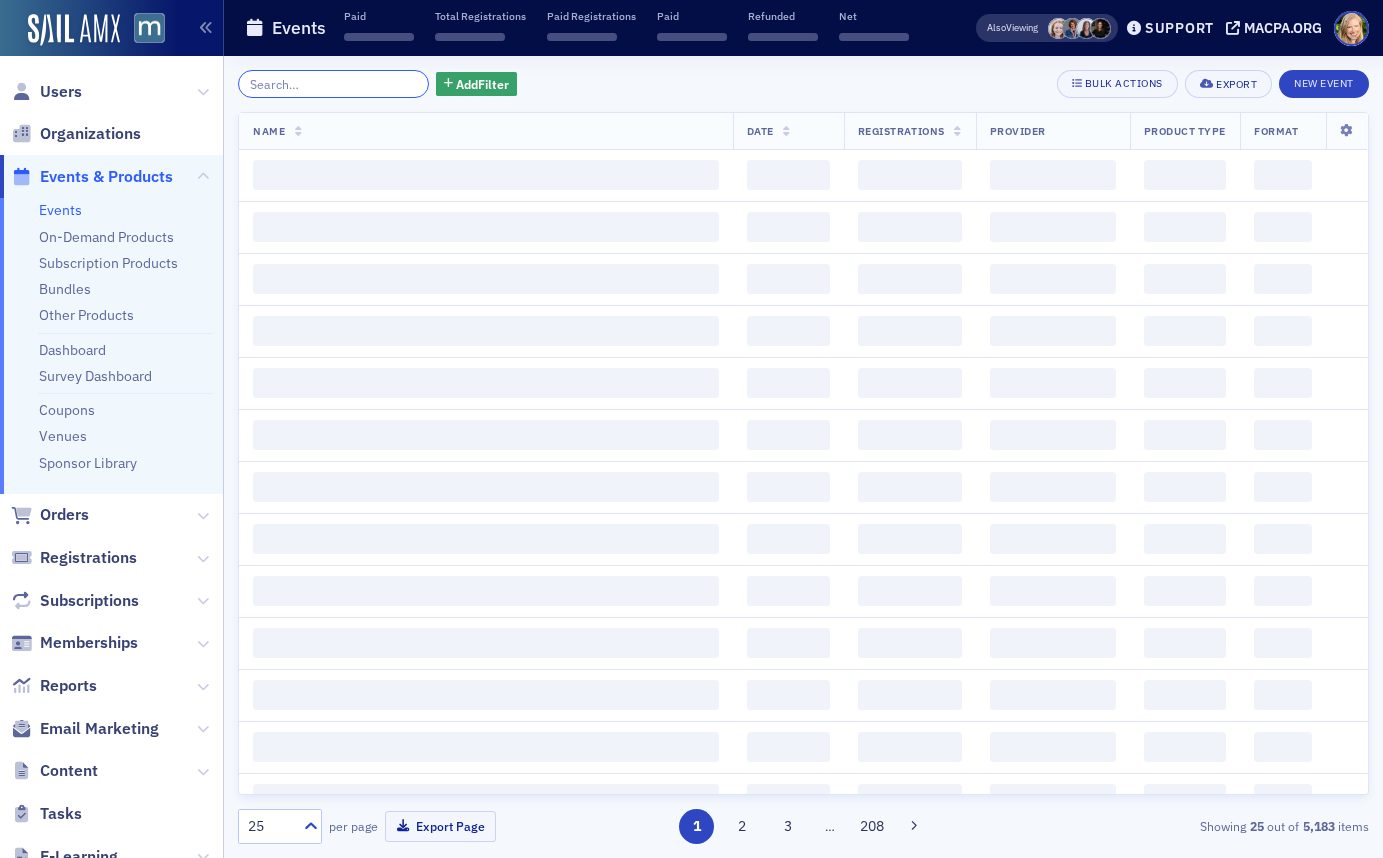 click 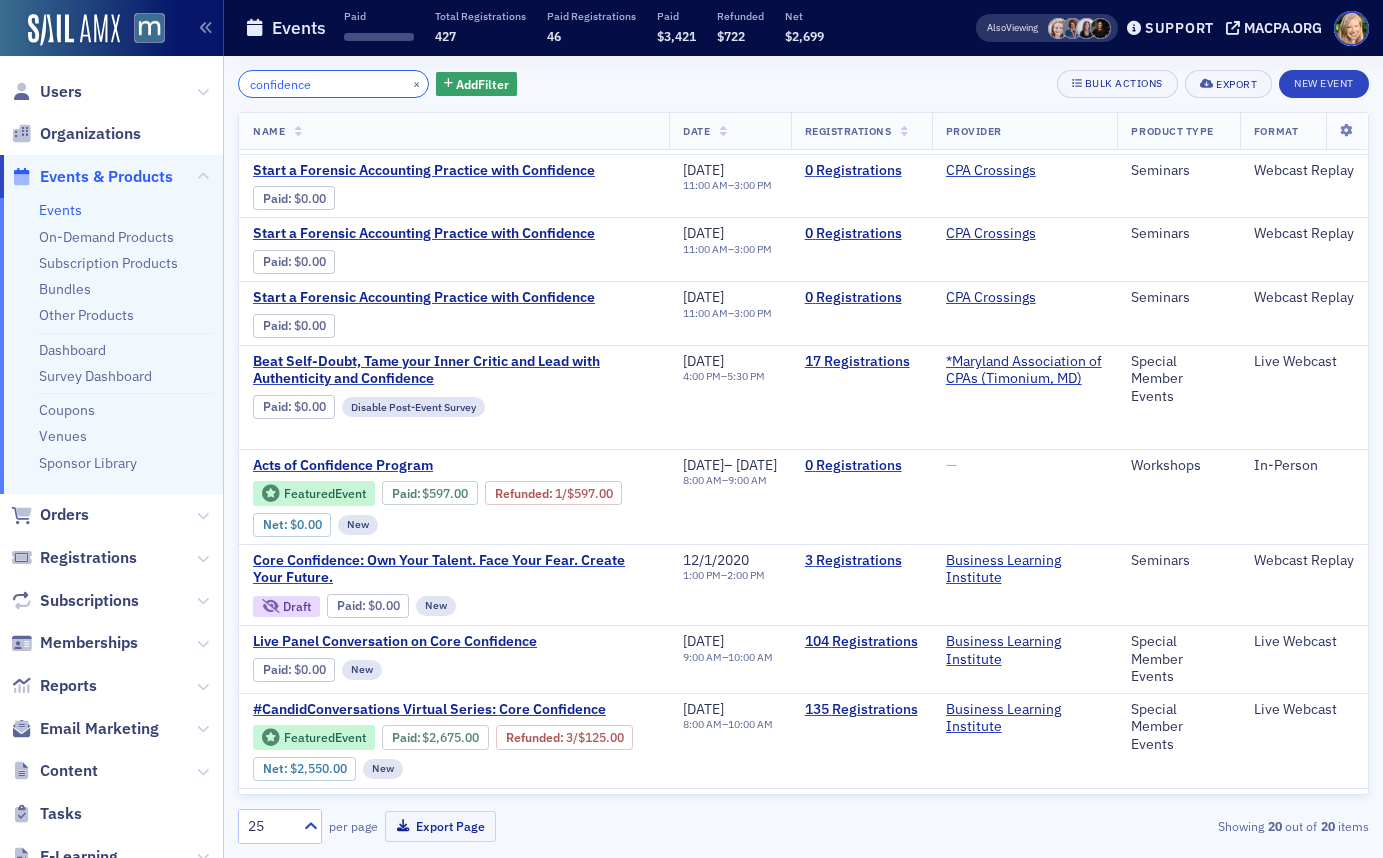 scroll, scrollTop: 879, scrollLeft: 0, axis: vertical 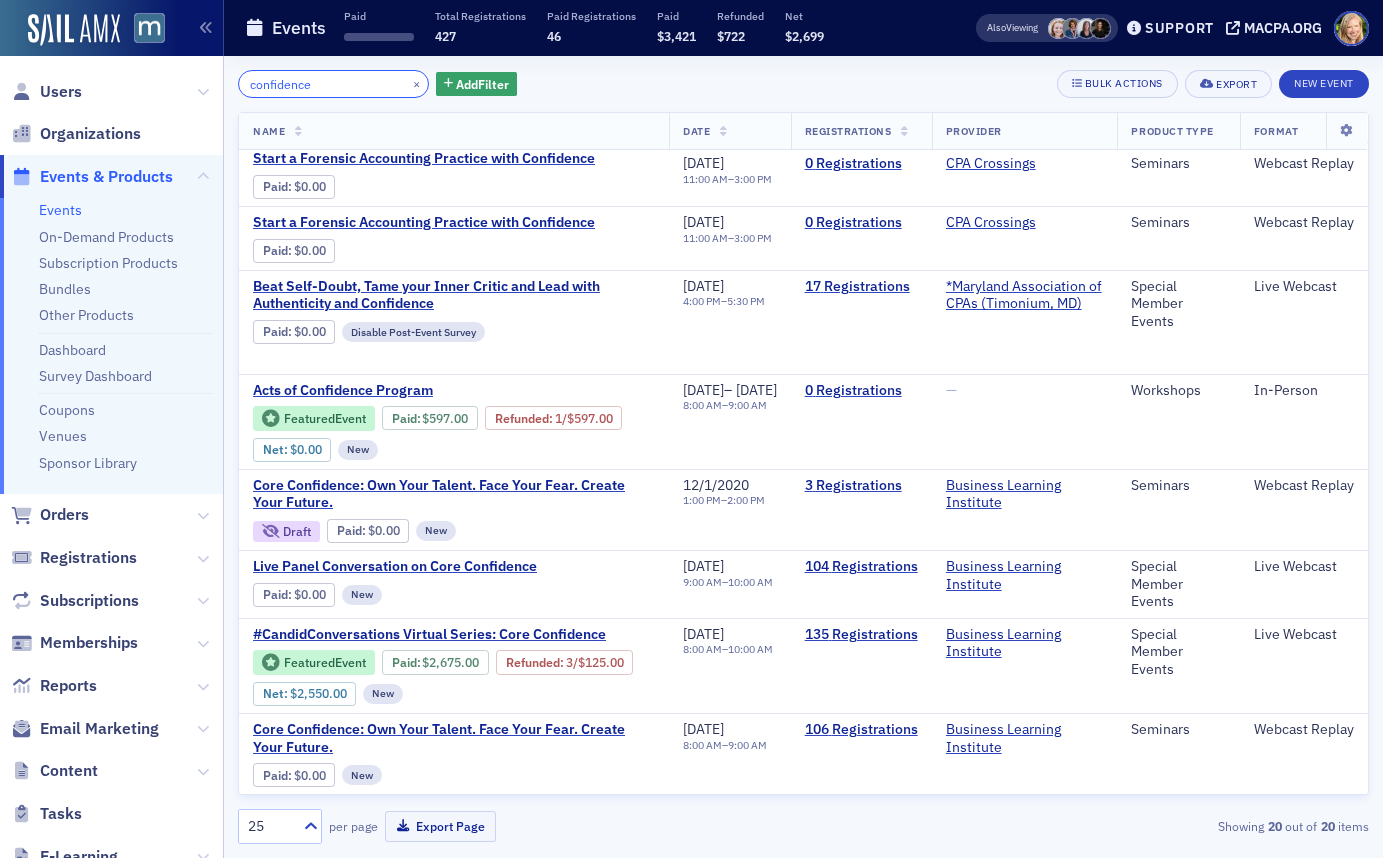 type on "confidence" 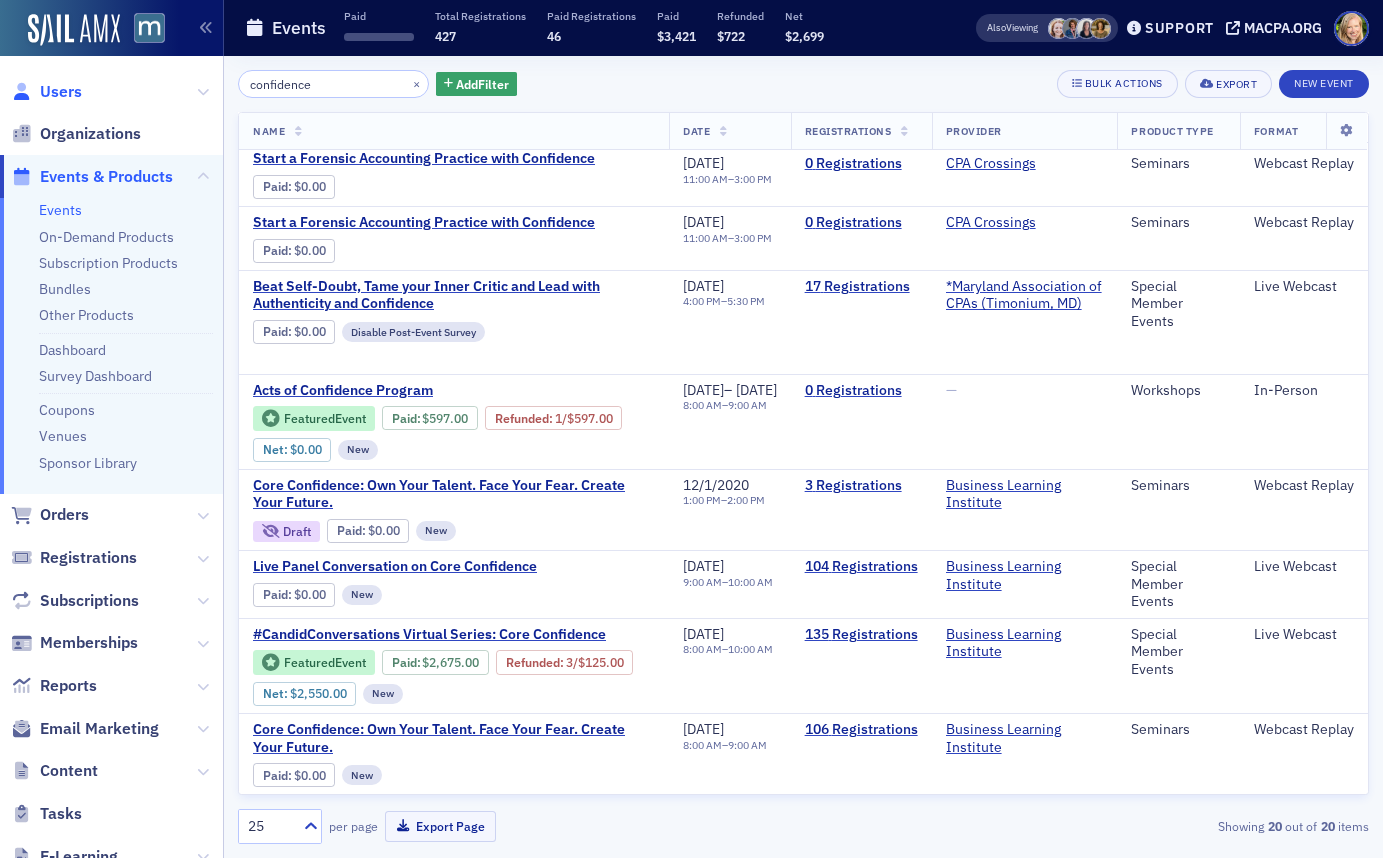 click on "Users" 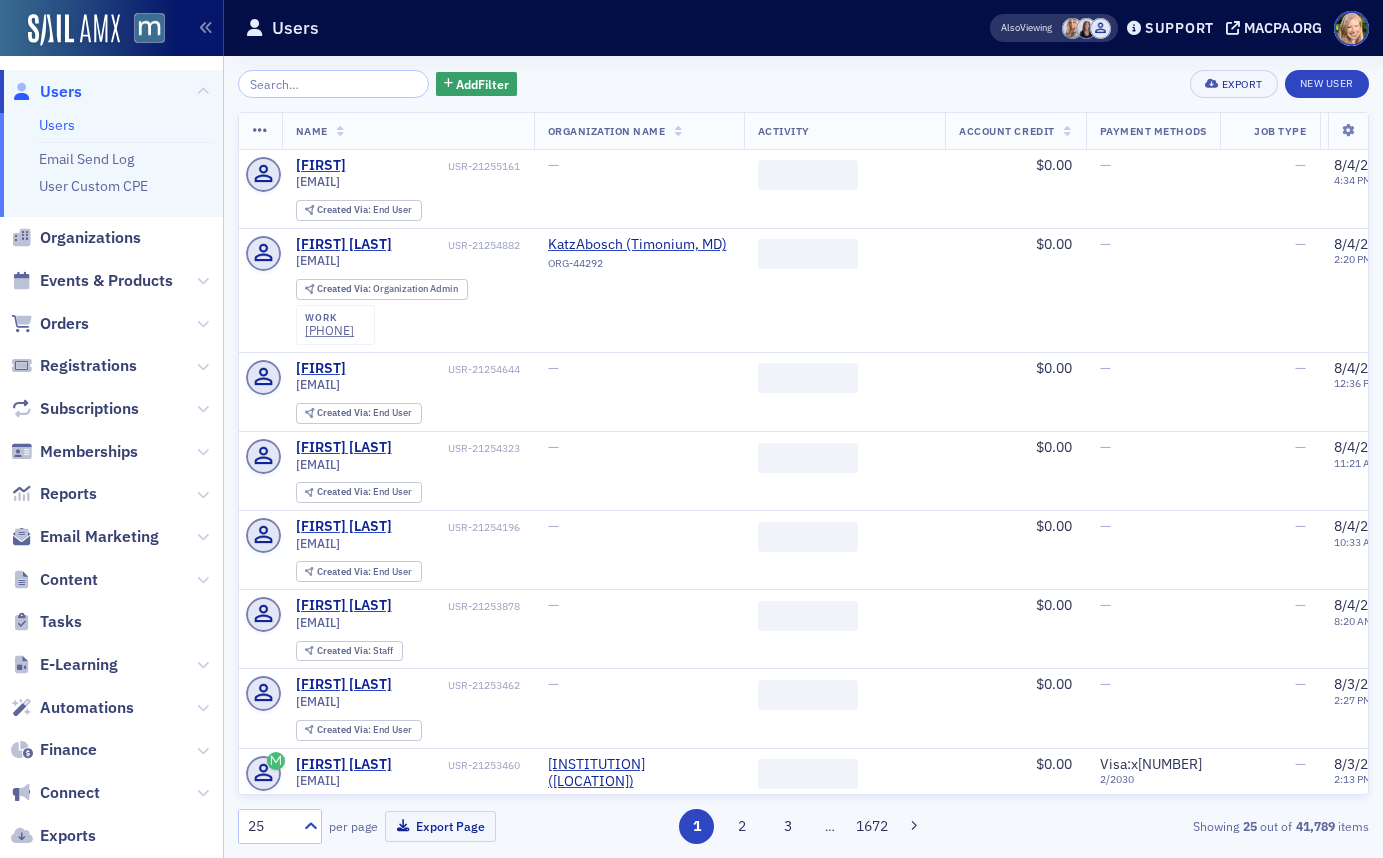 click 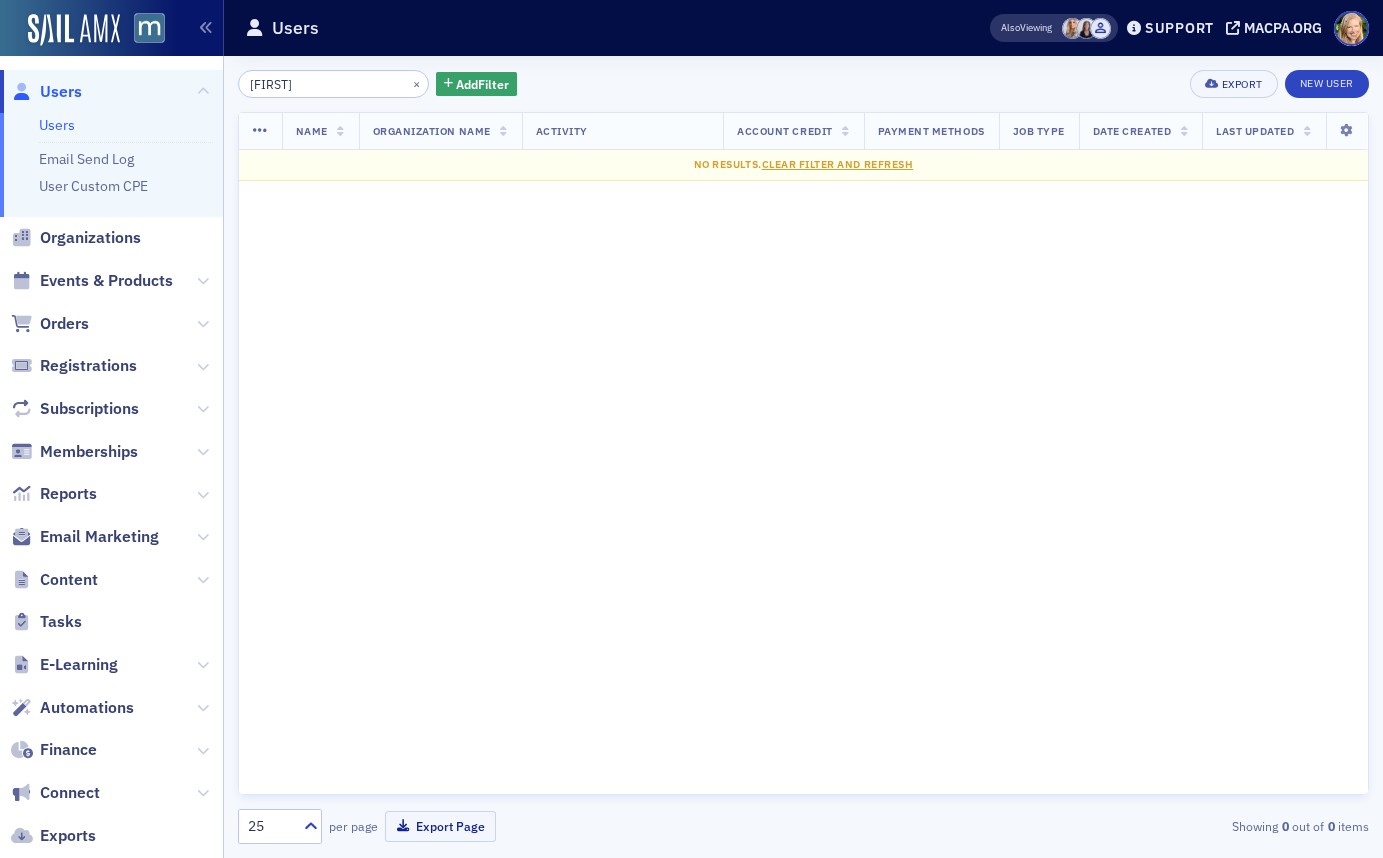 click on "stacey.pac" 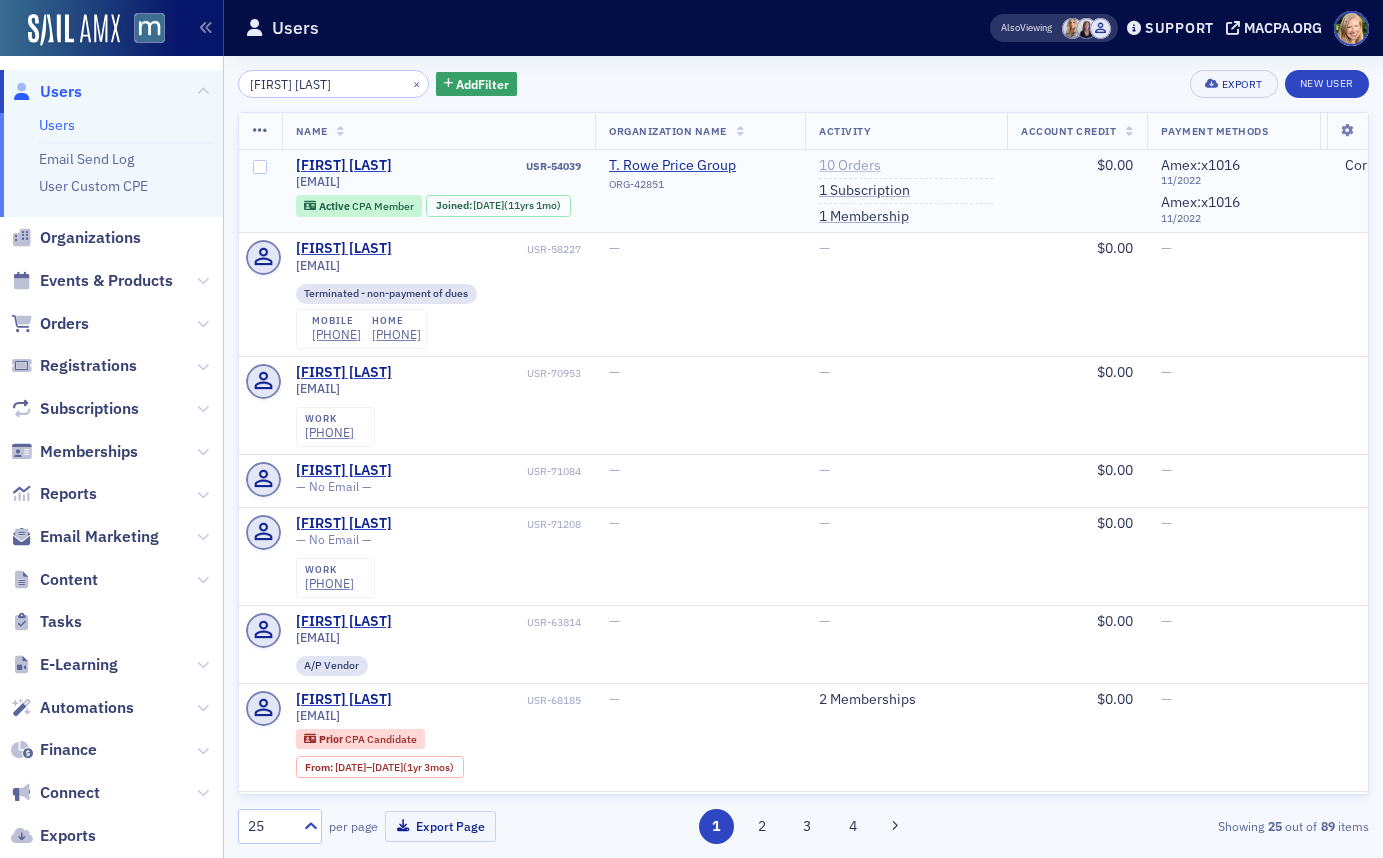 type on "stacey pac" 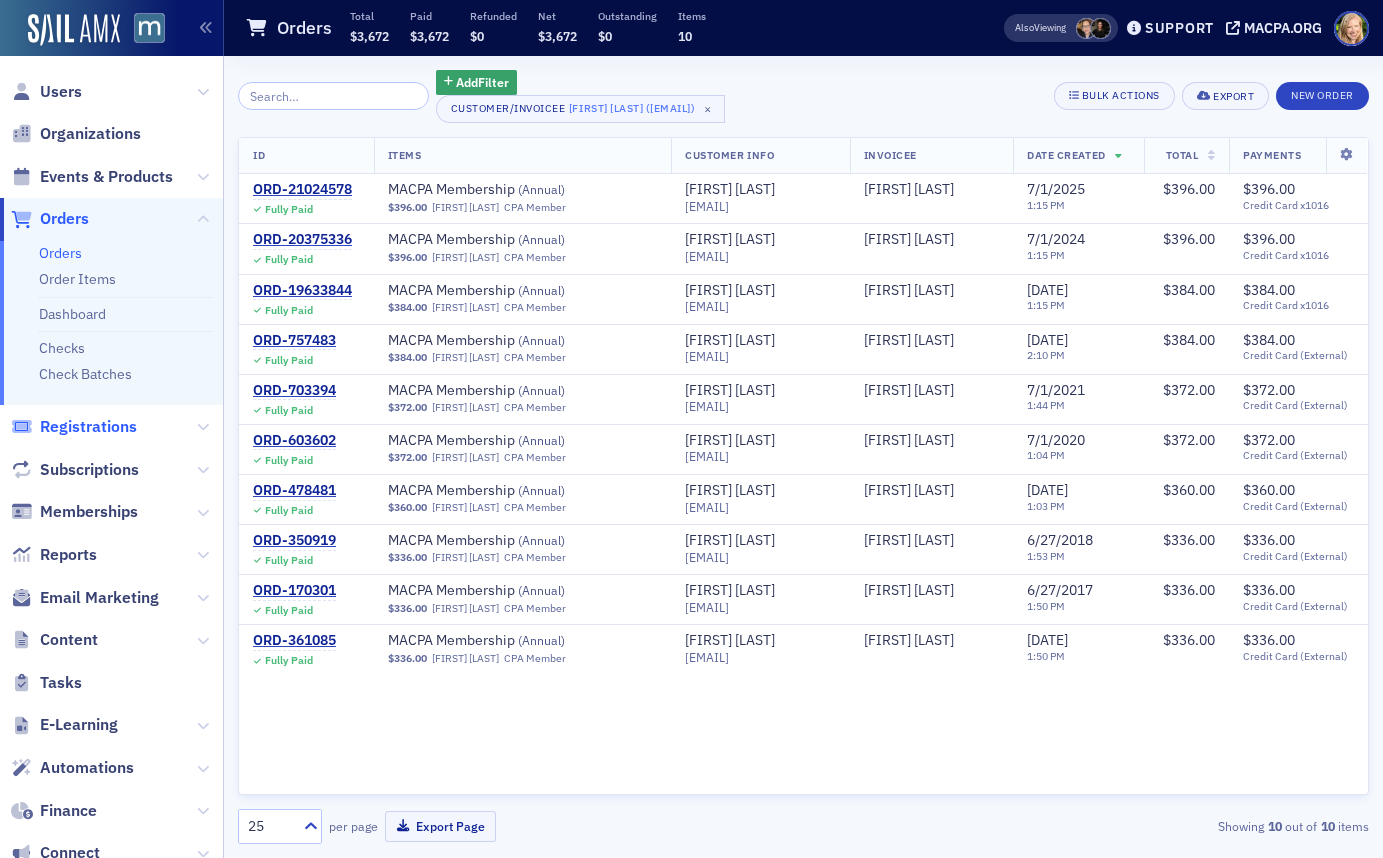 click on "Registrations" 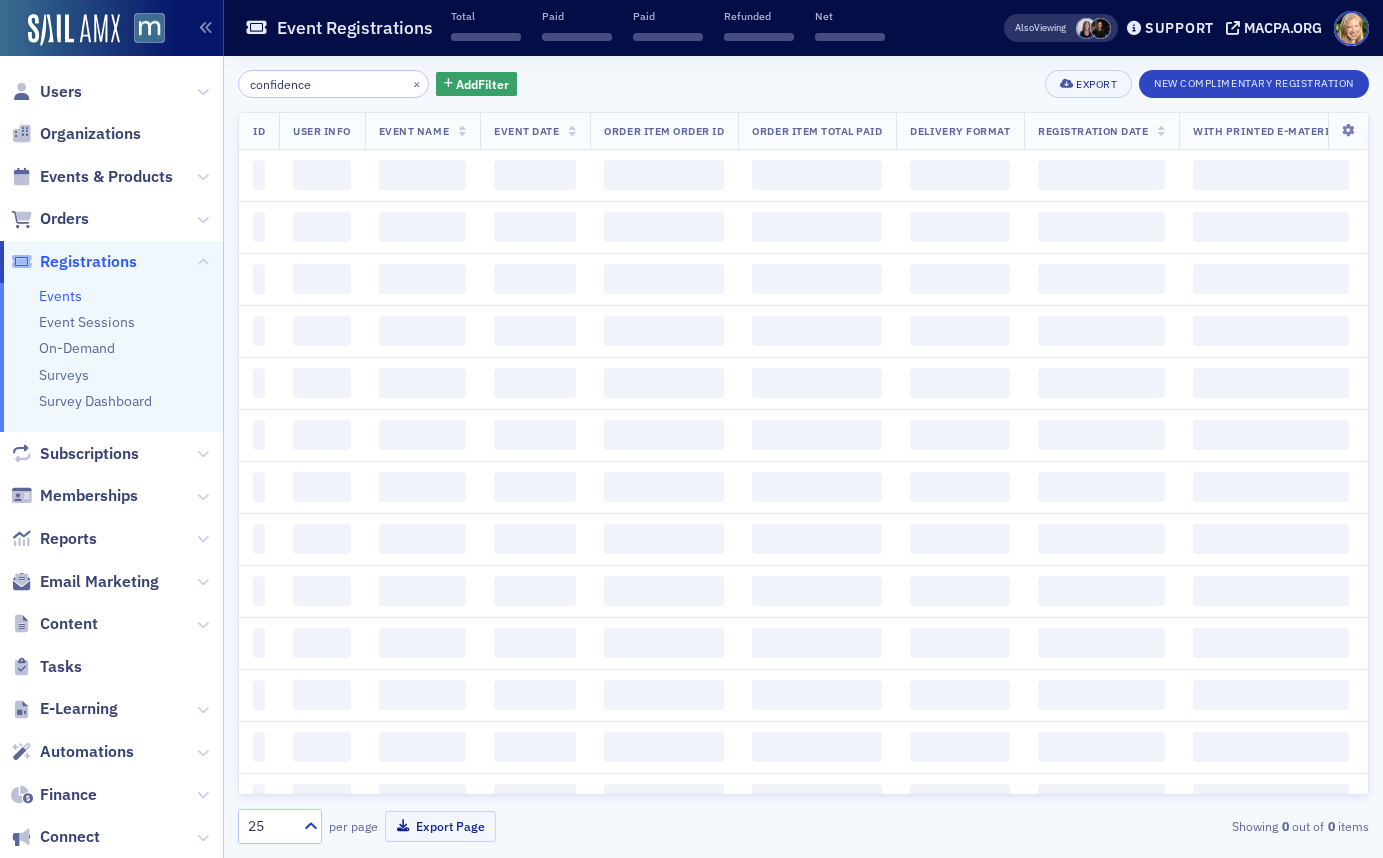 scroll, scrollTop: 0, scrollLeft: 0, axis: both 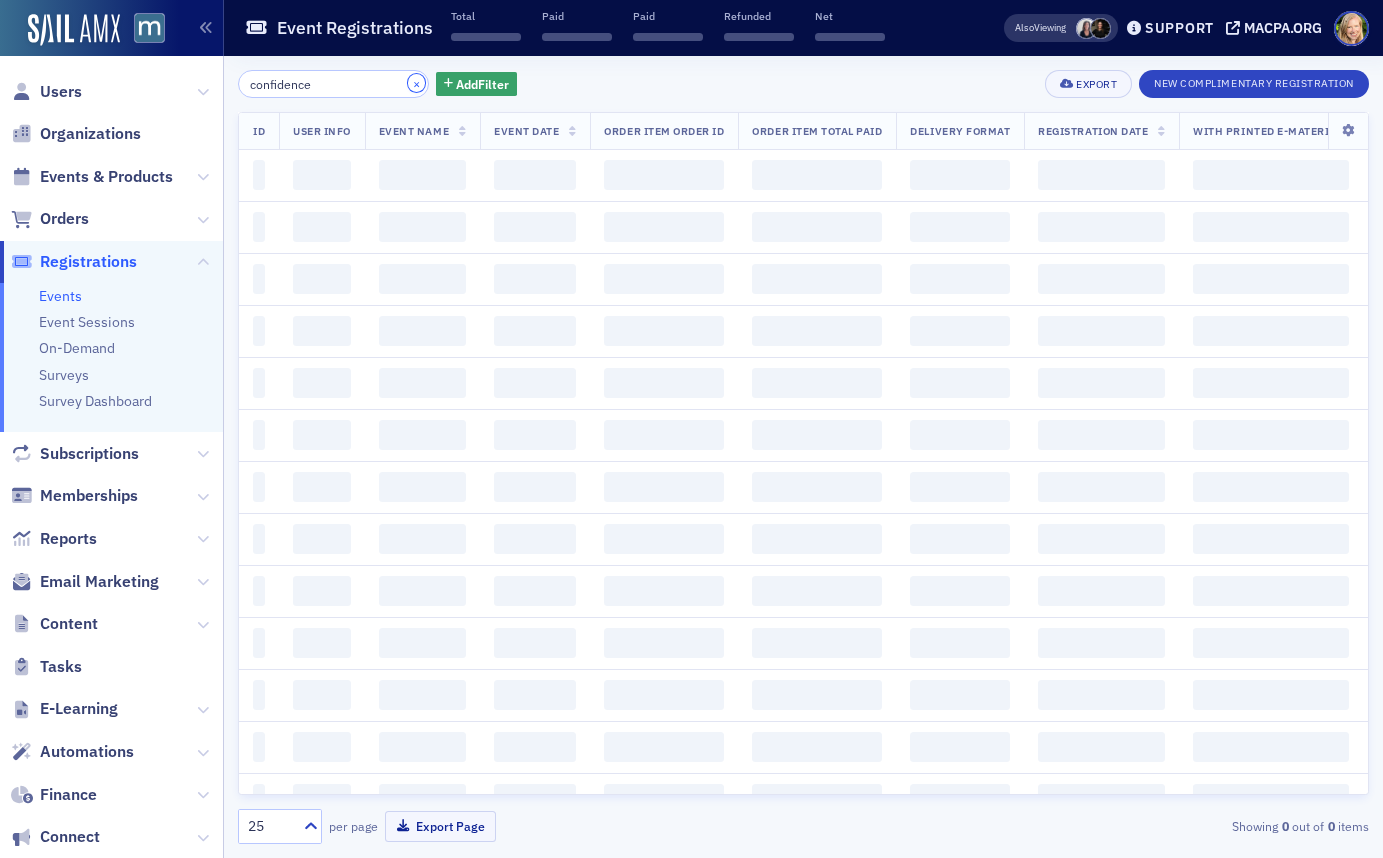 click on "×" 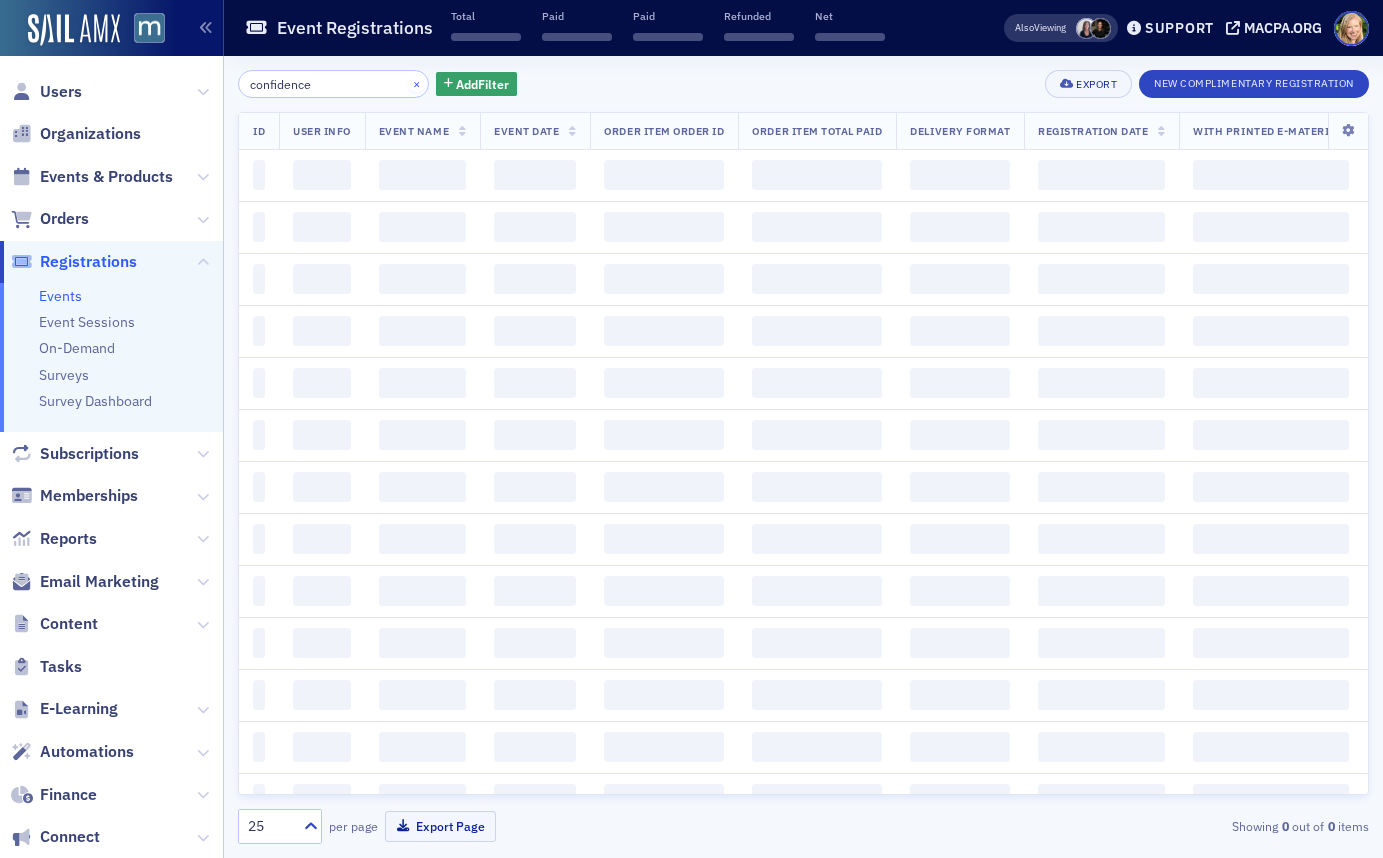 type 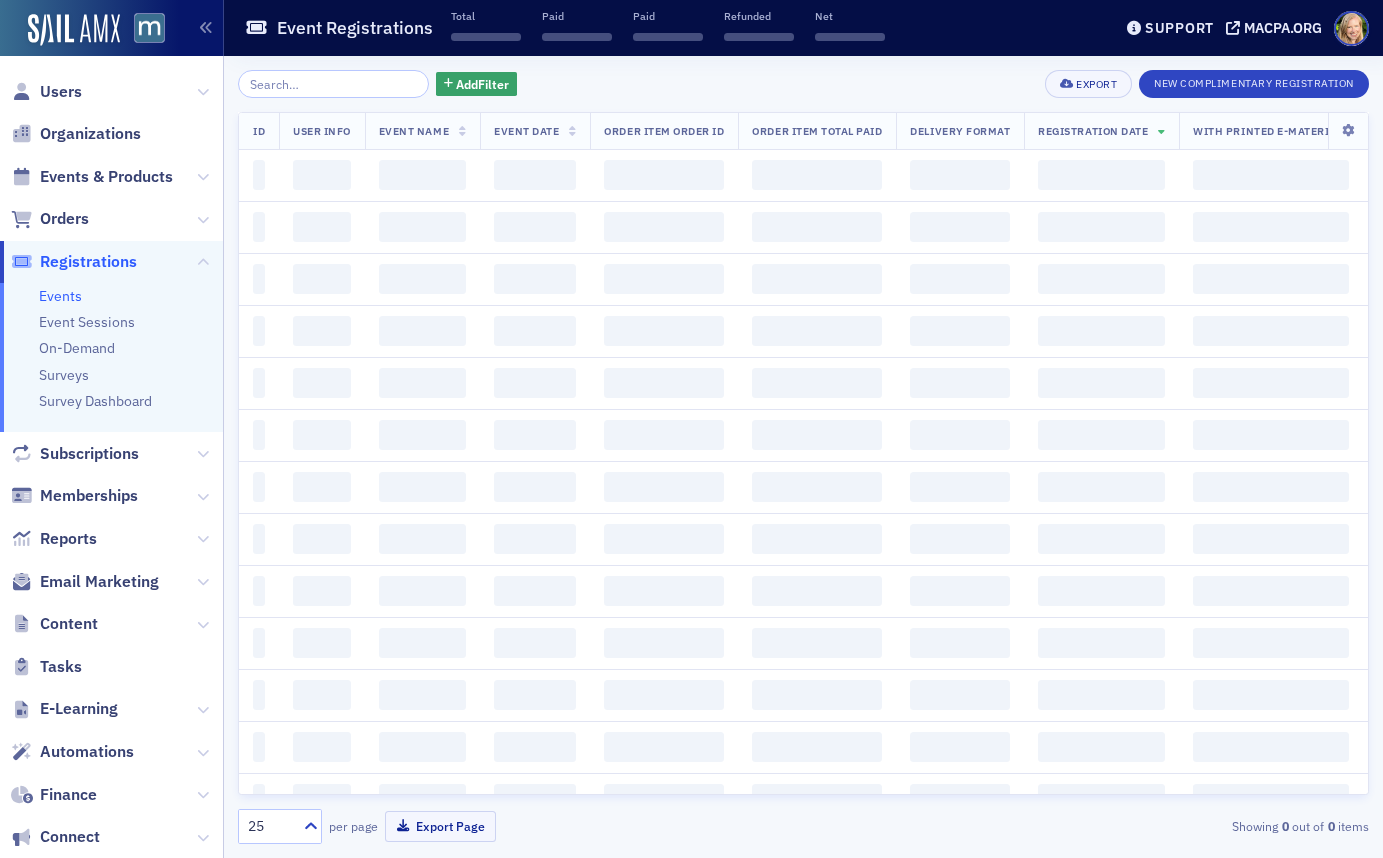 scroll, scrollTop: 0, scrollLeft: 0, axis: both 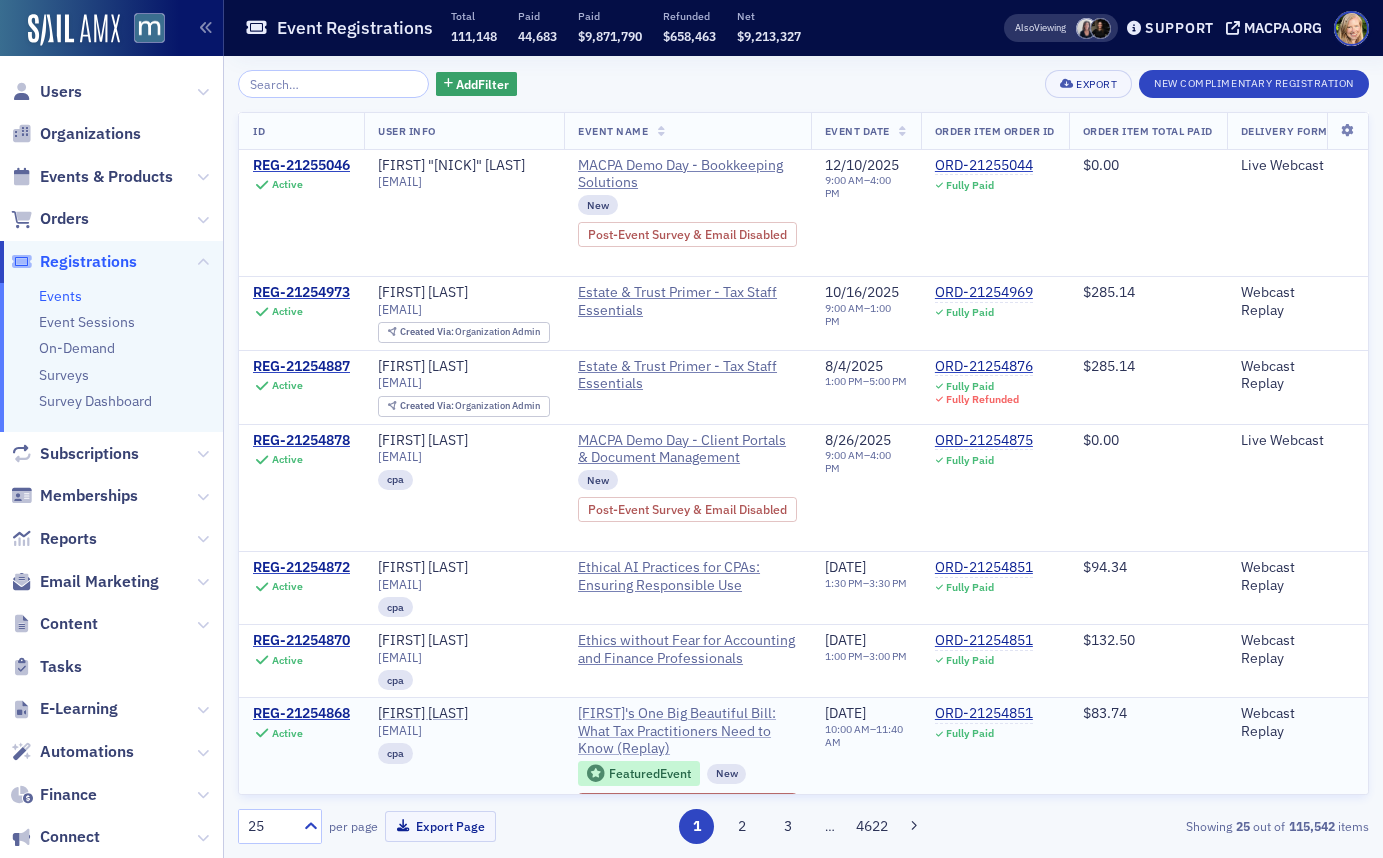 click on "[PERSON_NAME]'s One Big Beautiful Bill: What Tax Practitioners Need to Know (Replay)" 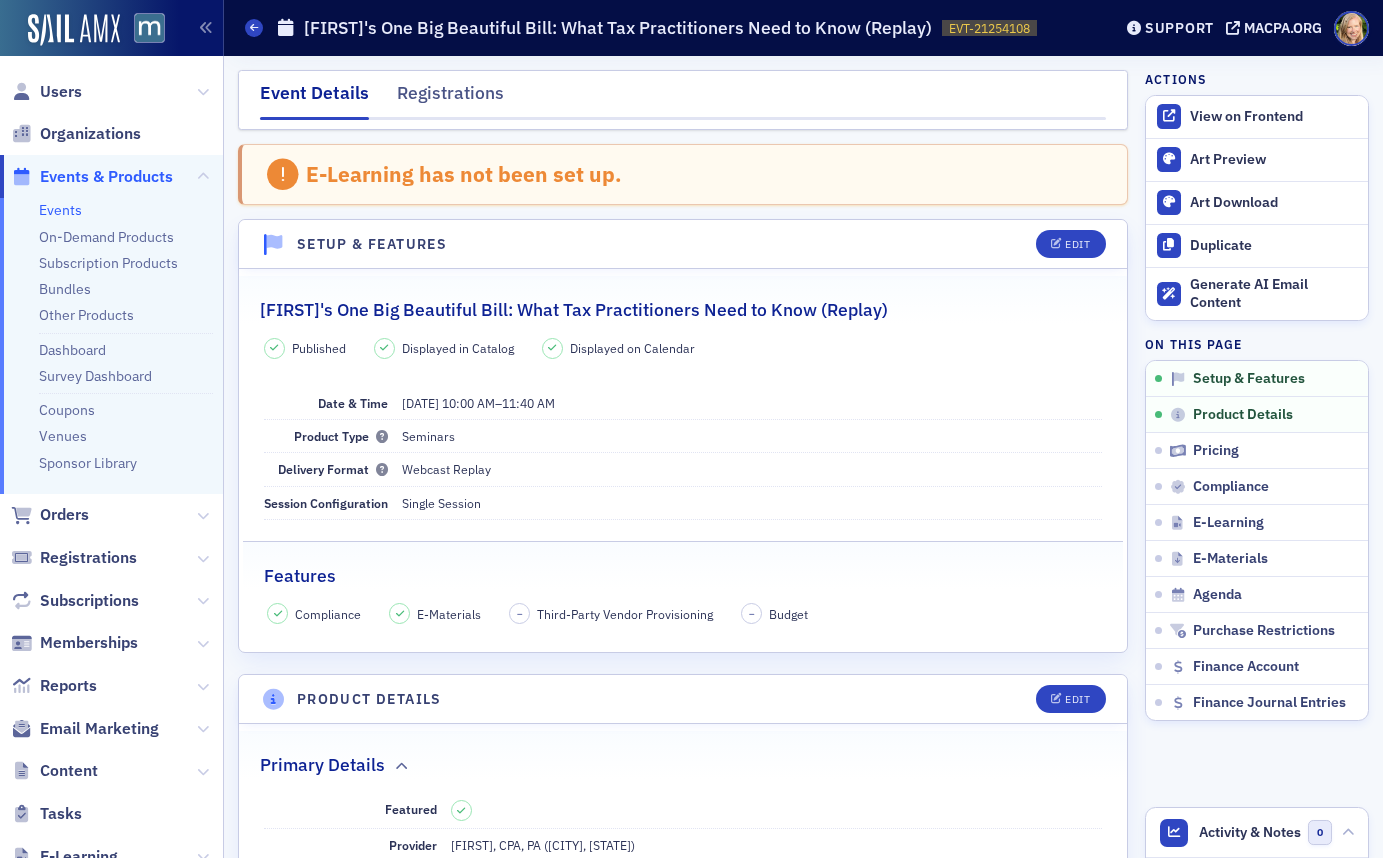 click on "Event Details Registrations" 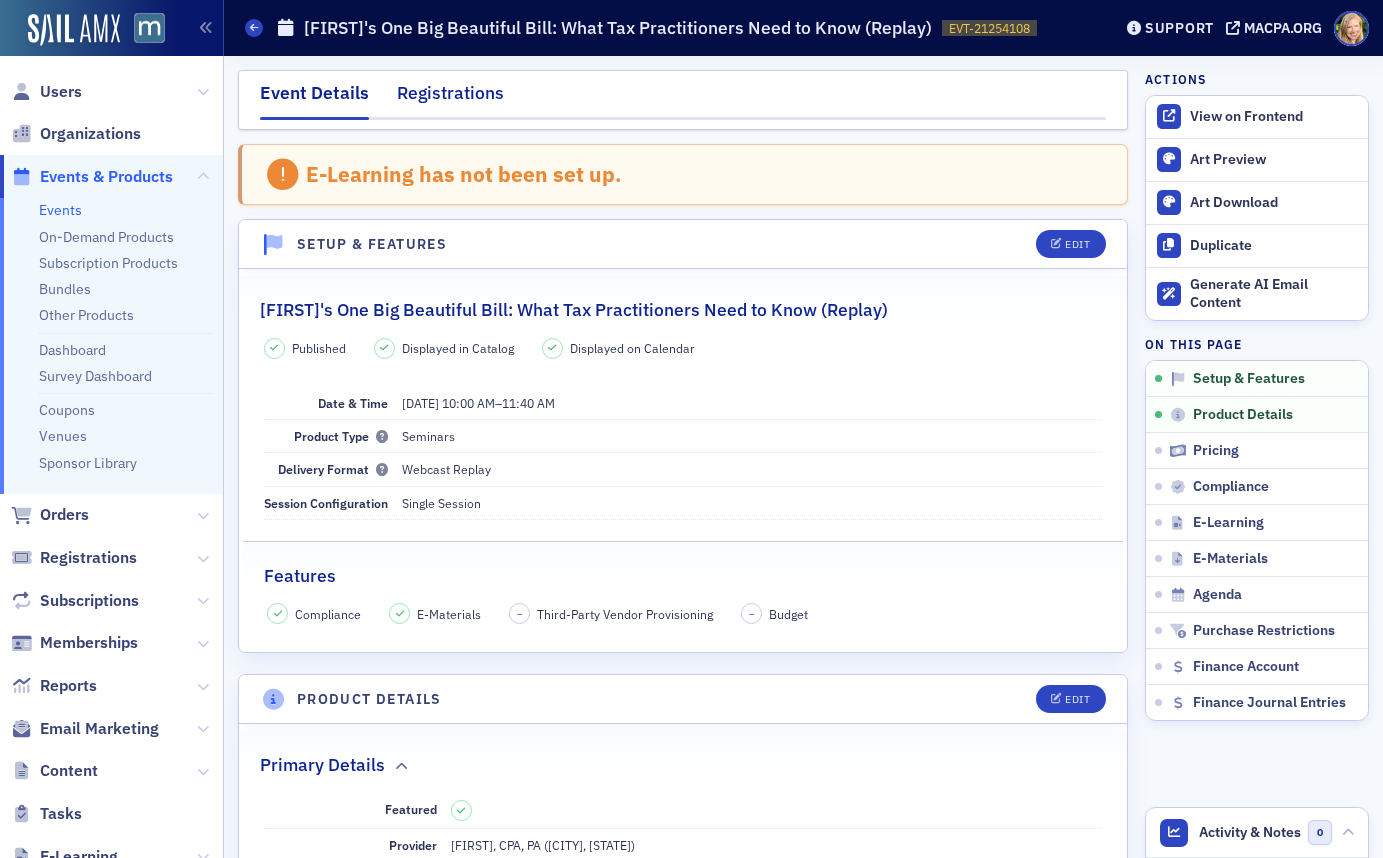 click on "Registrations" 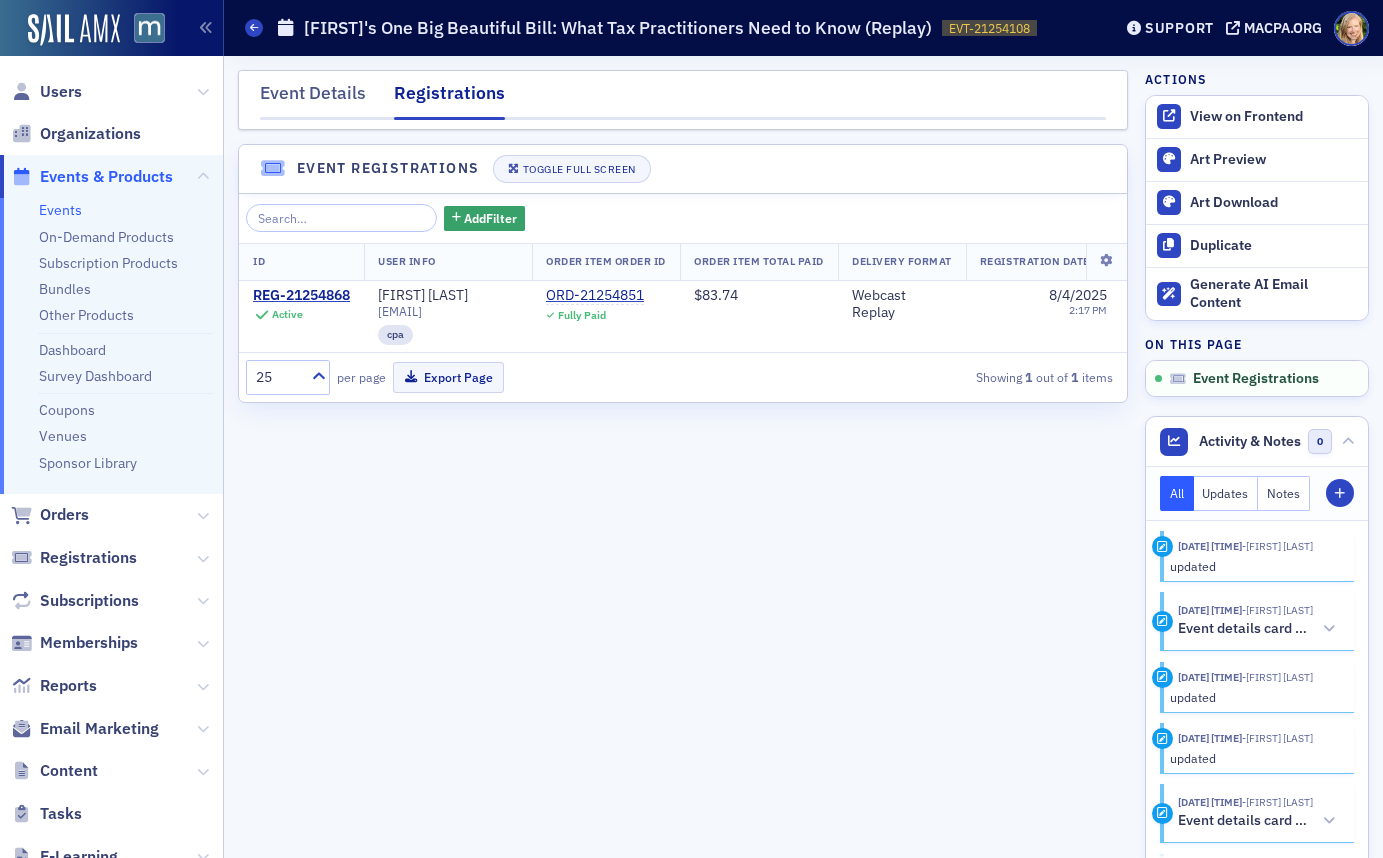 click on "Events Don Farmer’s One Big Beautiful Bill: What Tax Practitioners Need to Know (Replay) EVT-21254108 21254108 Support macpa.org" 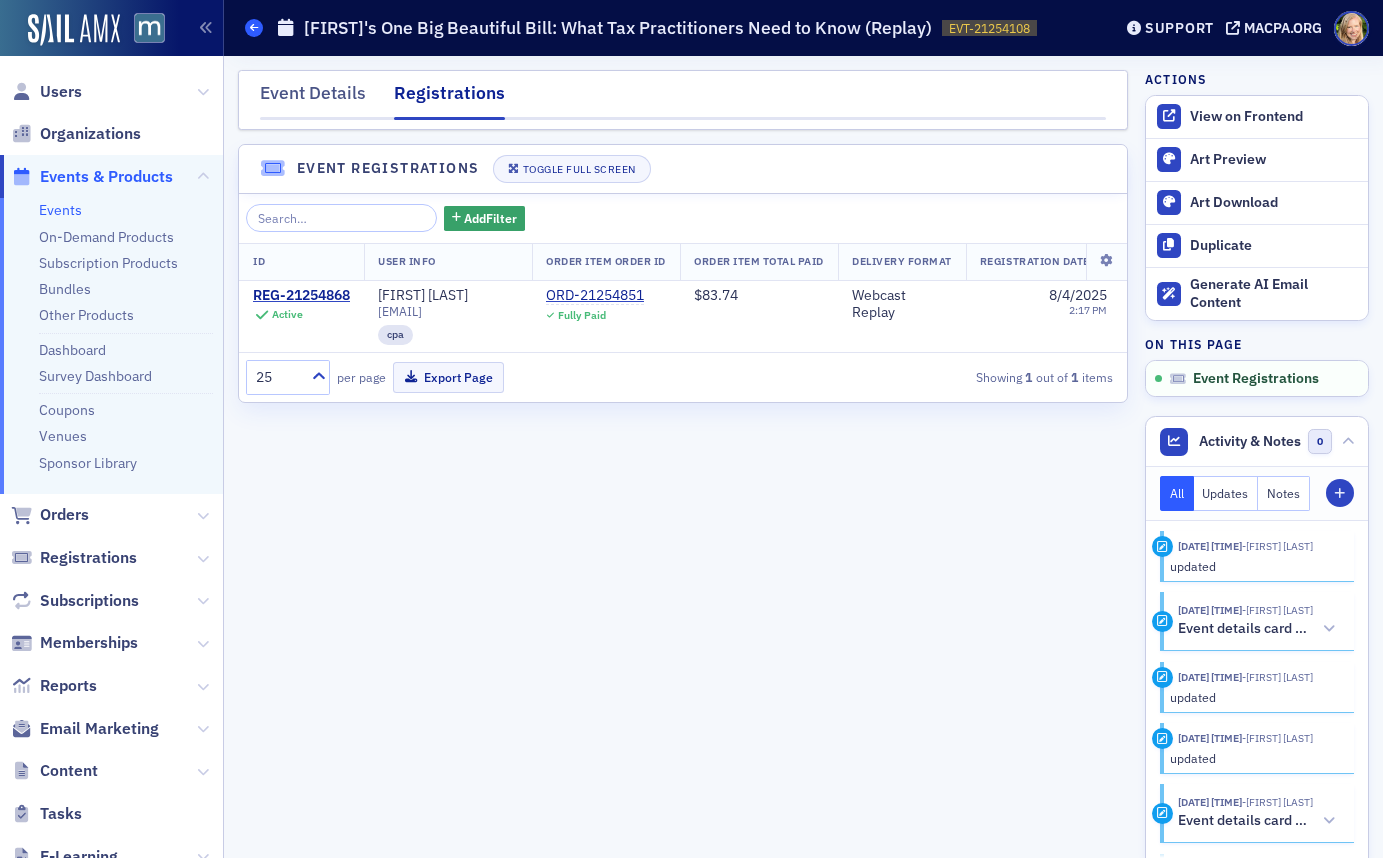 click on "Events" 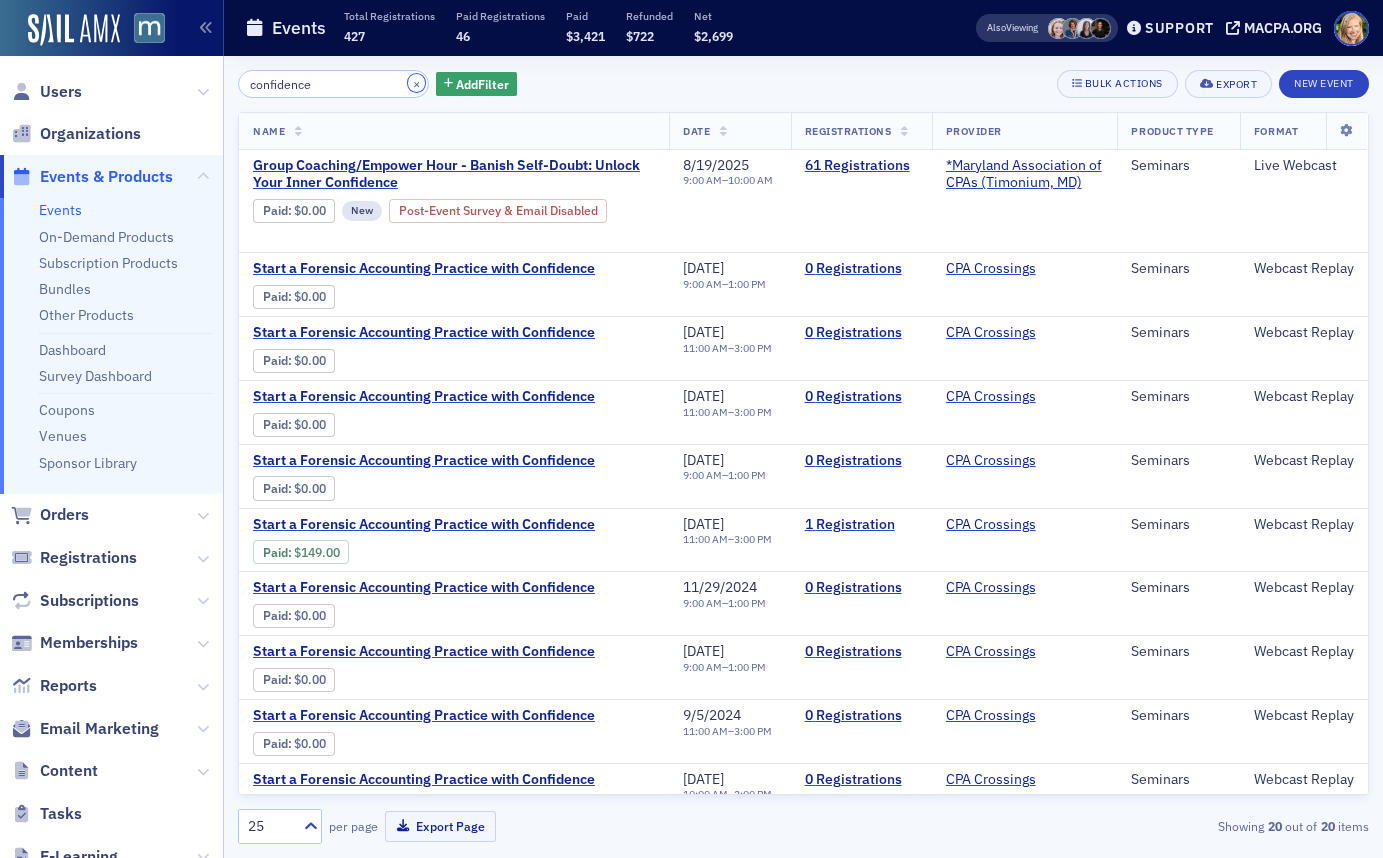 click on "×" 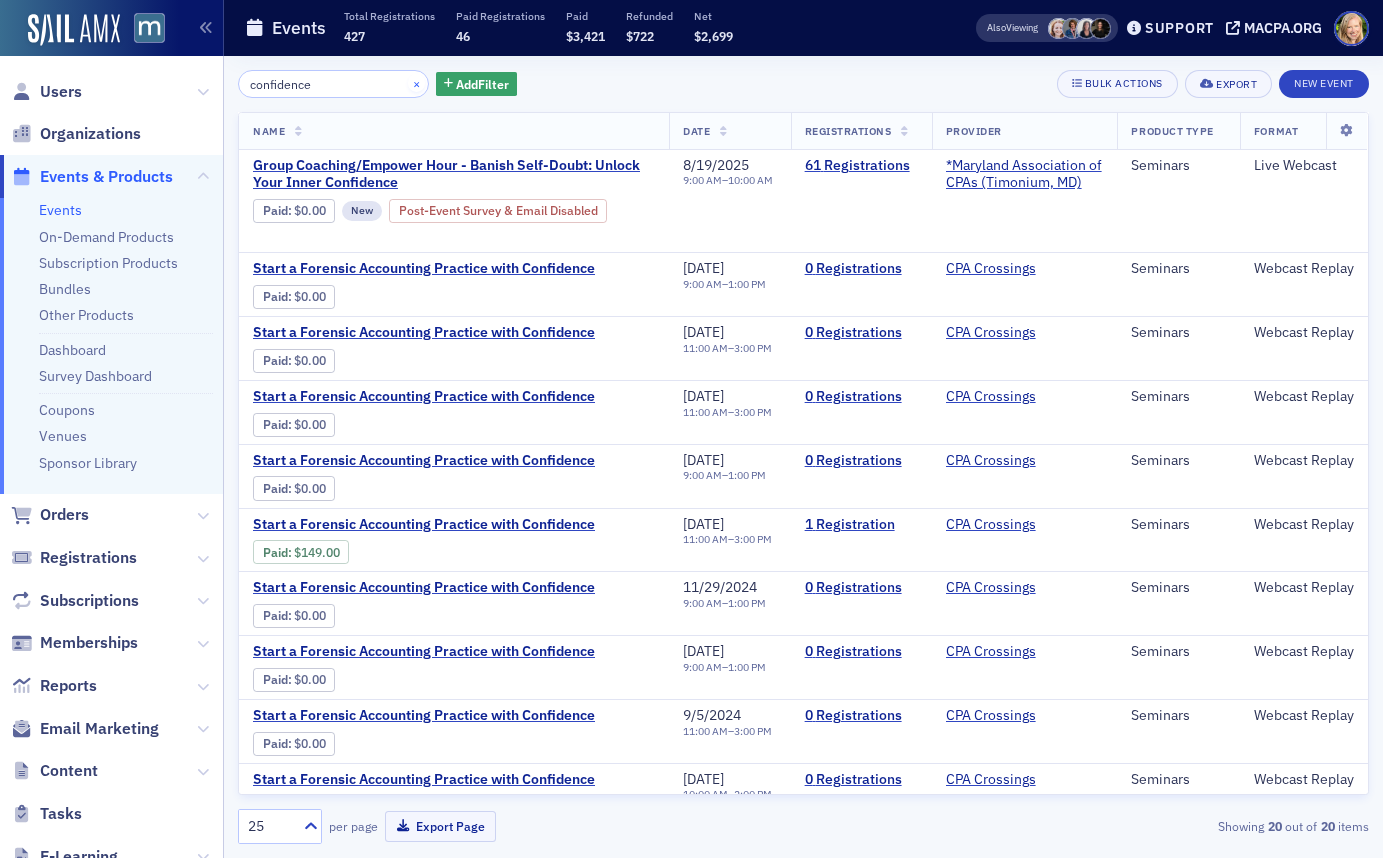 type 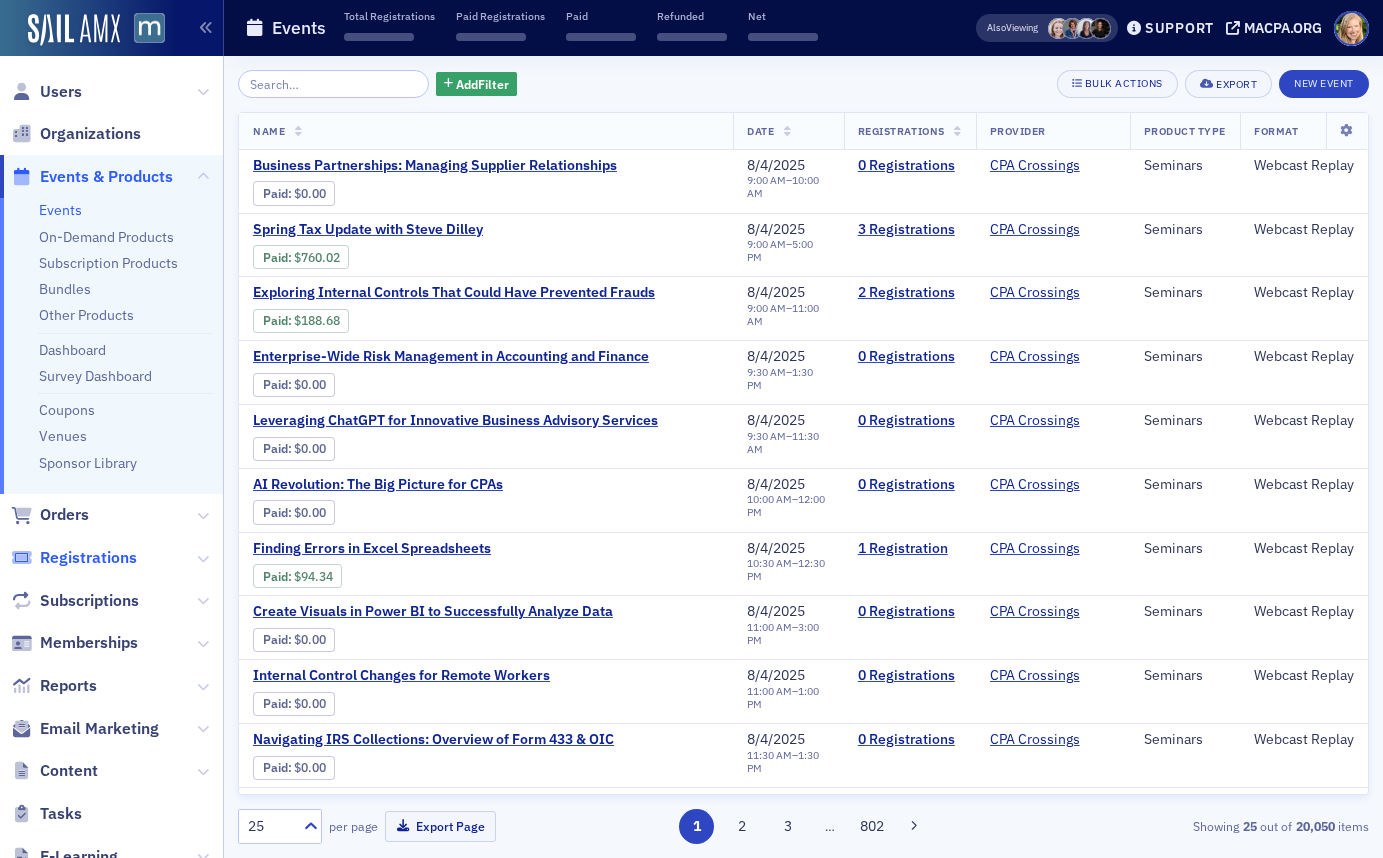 click on "Registrations" 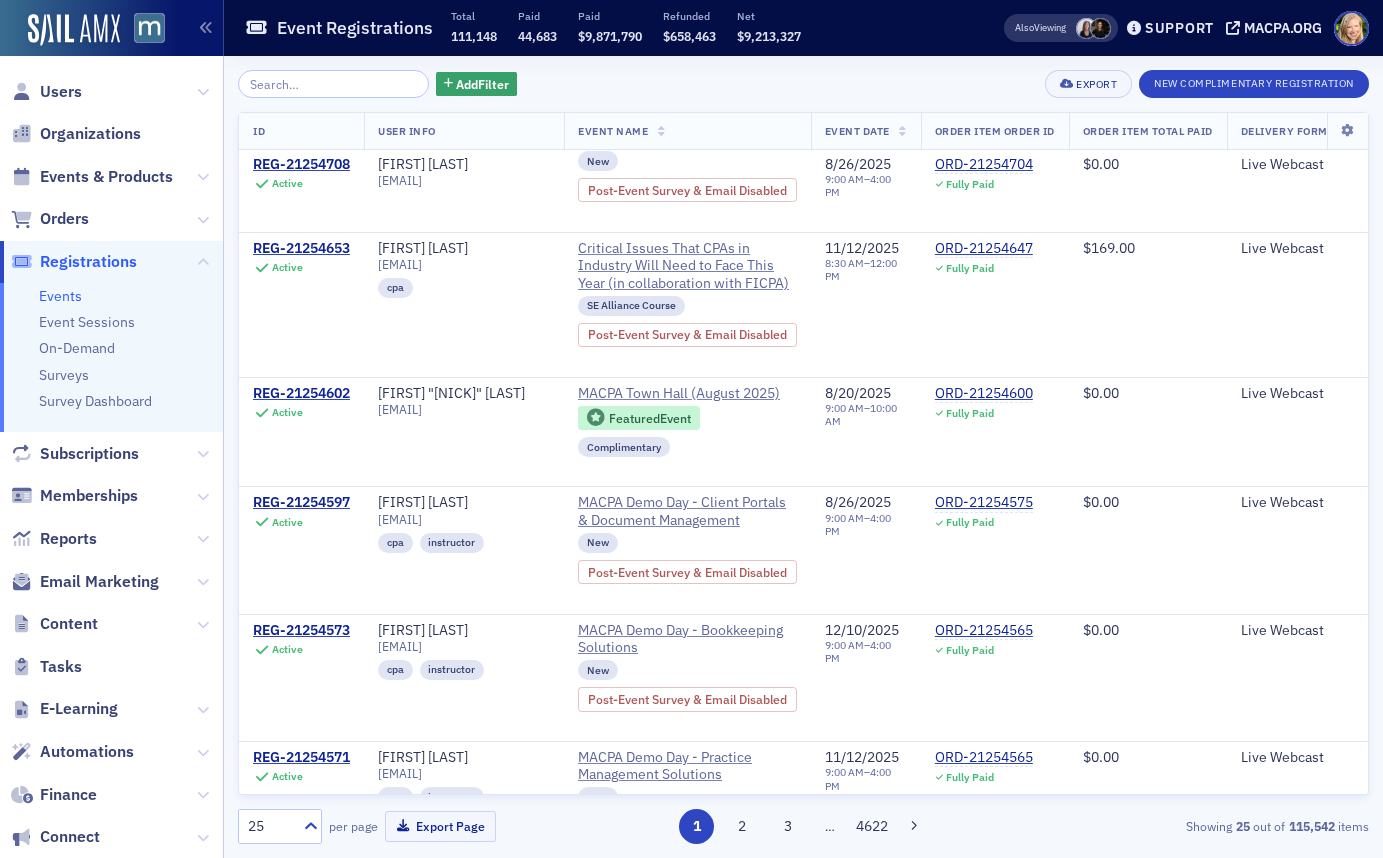 scroll, scrollTop: 2132, scrollLeft: 0, axis: vertical 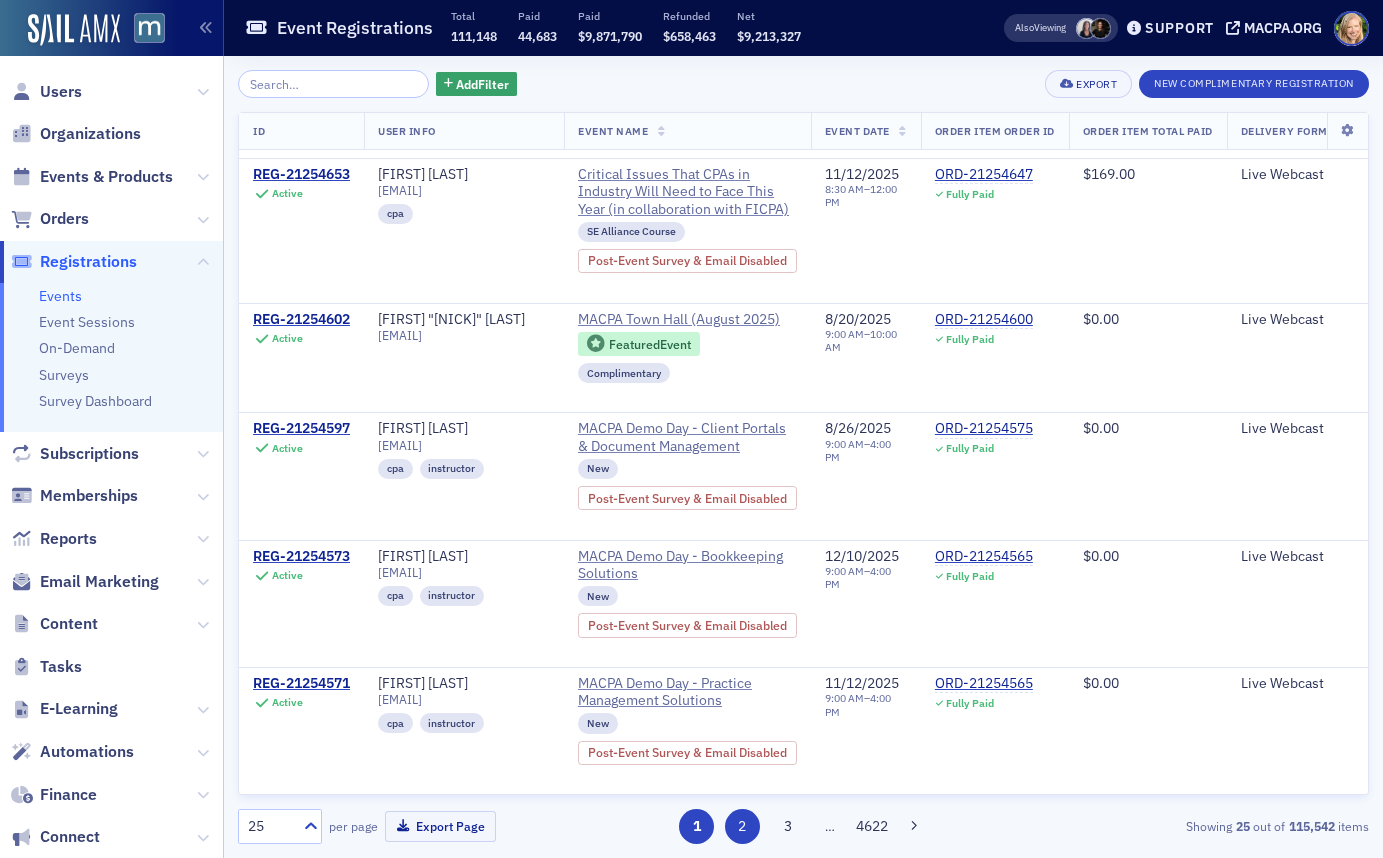 click on "2" 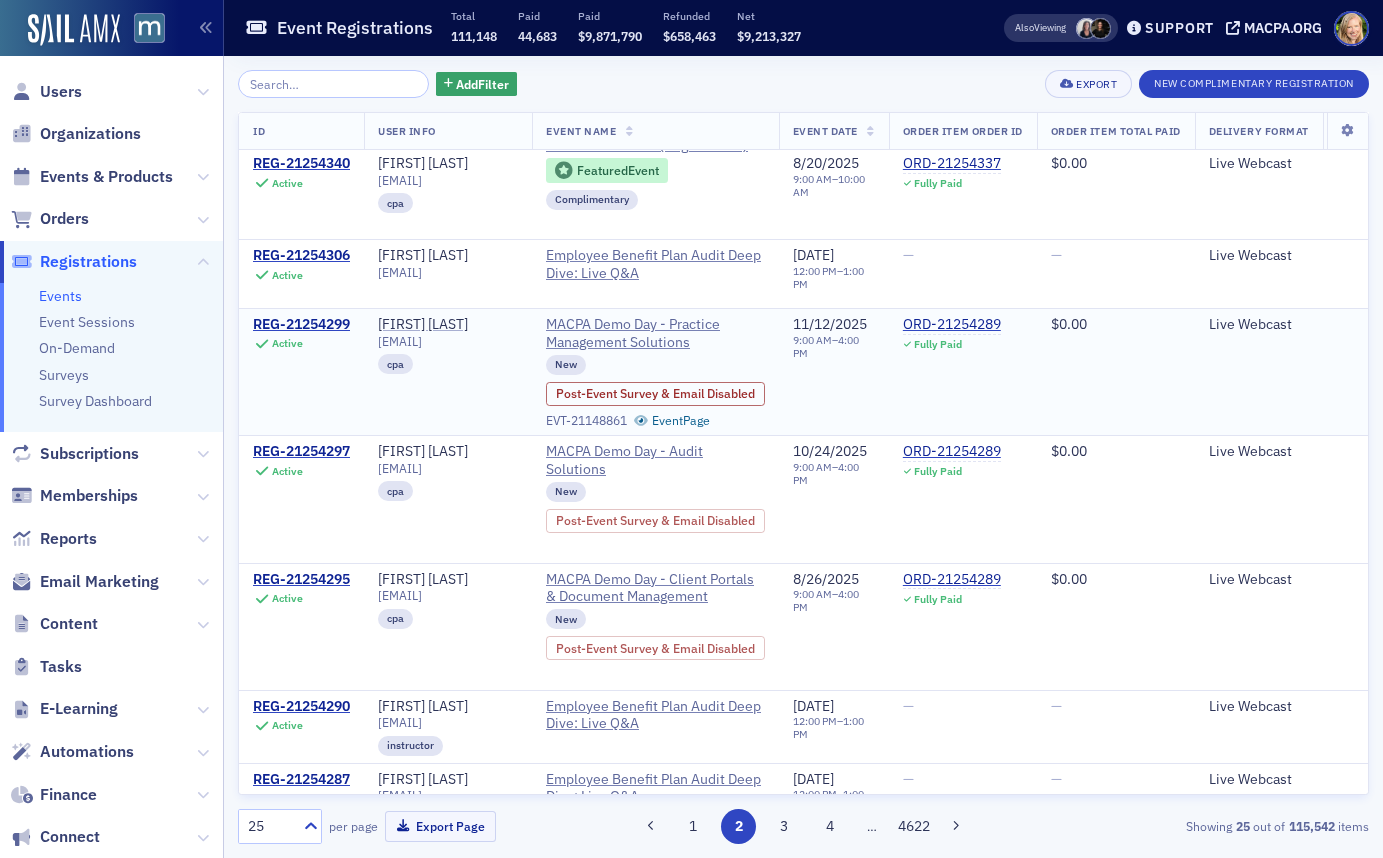 scroll, scrollTop: 405, scrollLeft: 0, axis: vertical 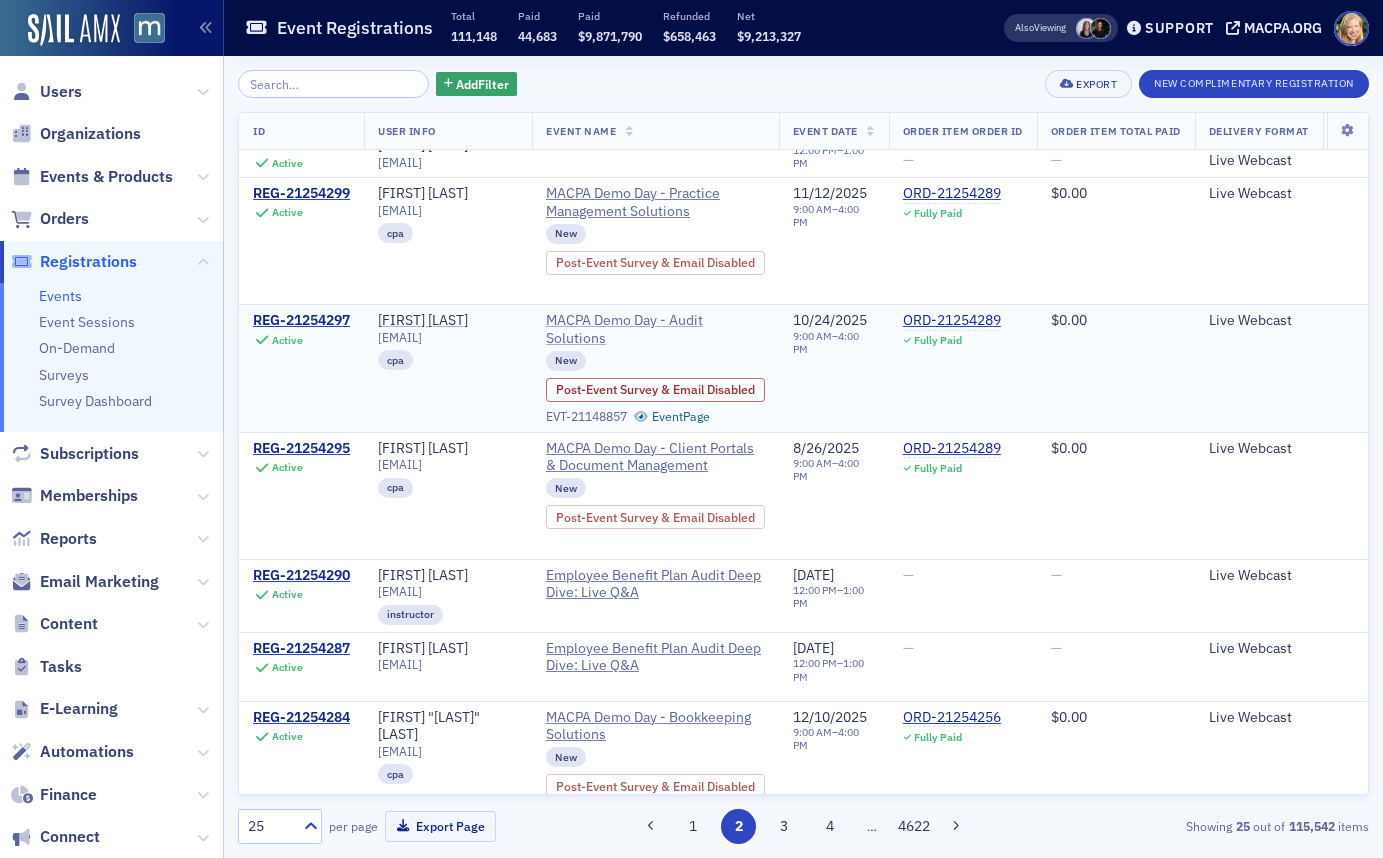 click on "MACPA Demo Day - Audit Solutions" 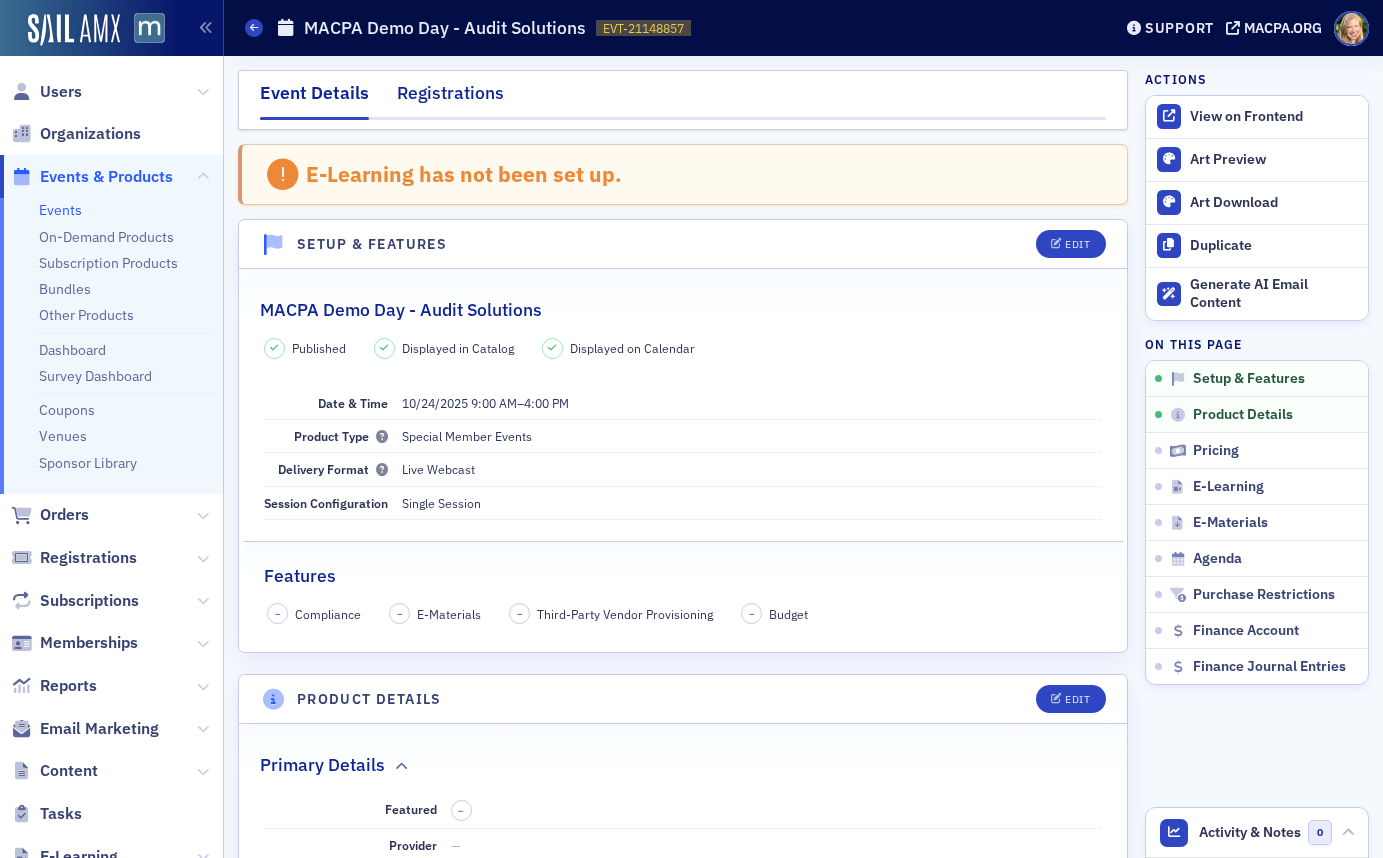 click on "Registrations" 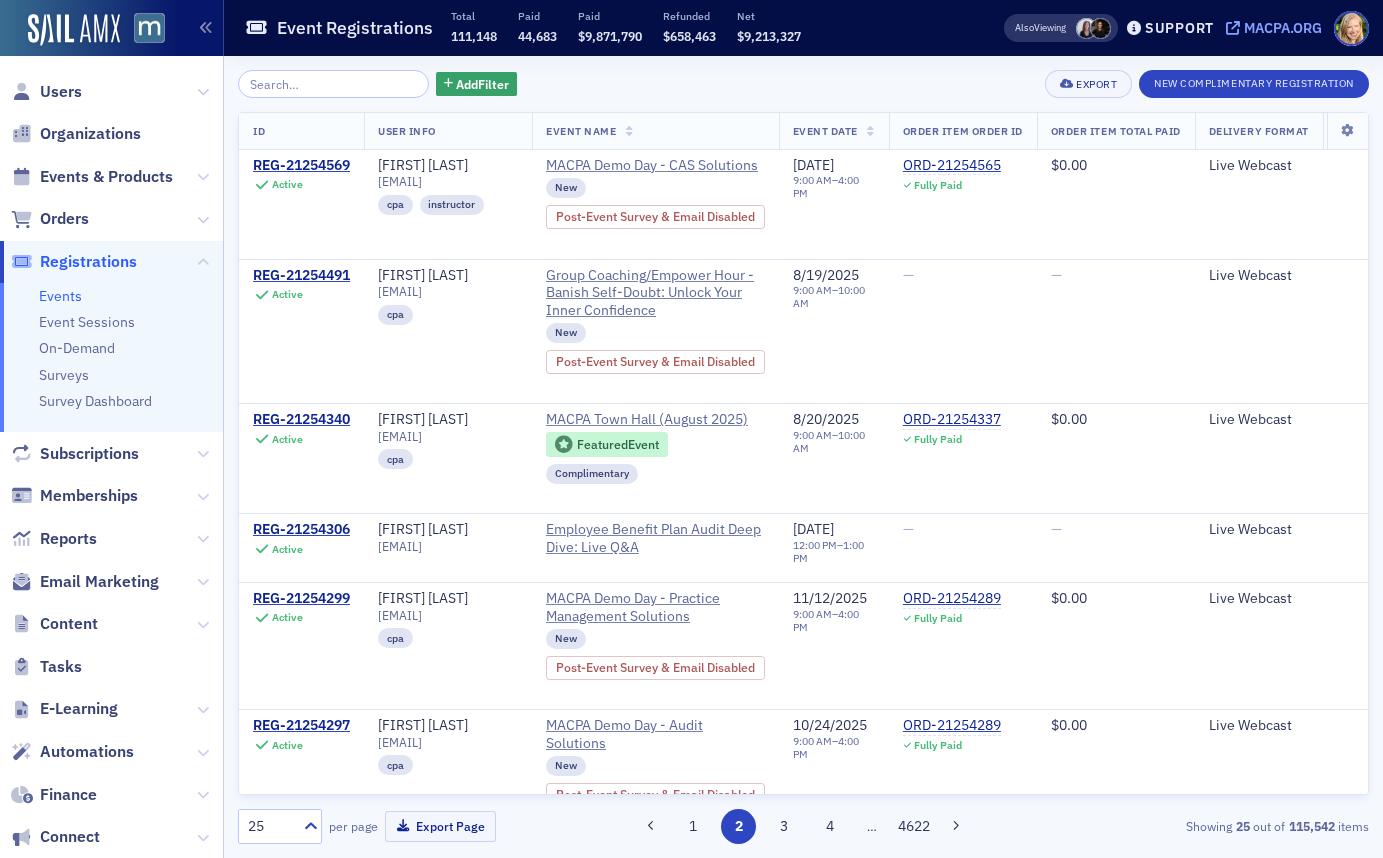 click on "macpa.org" 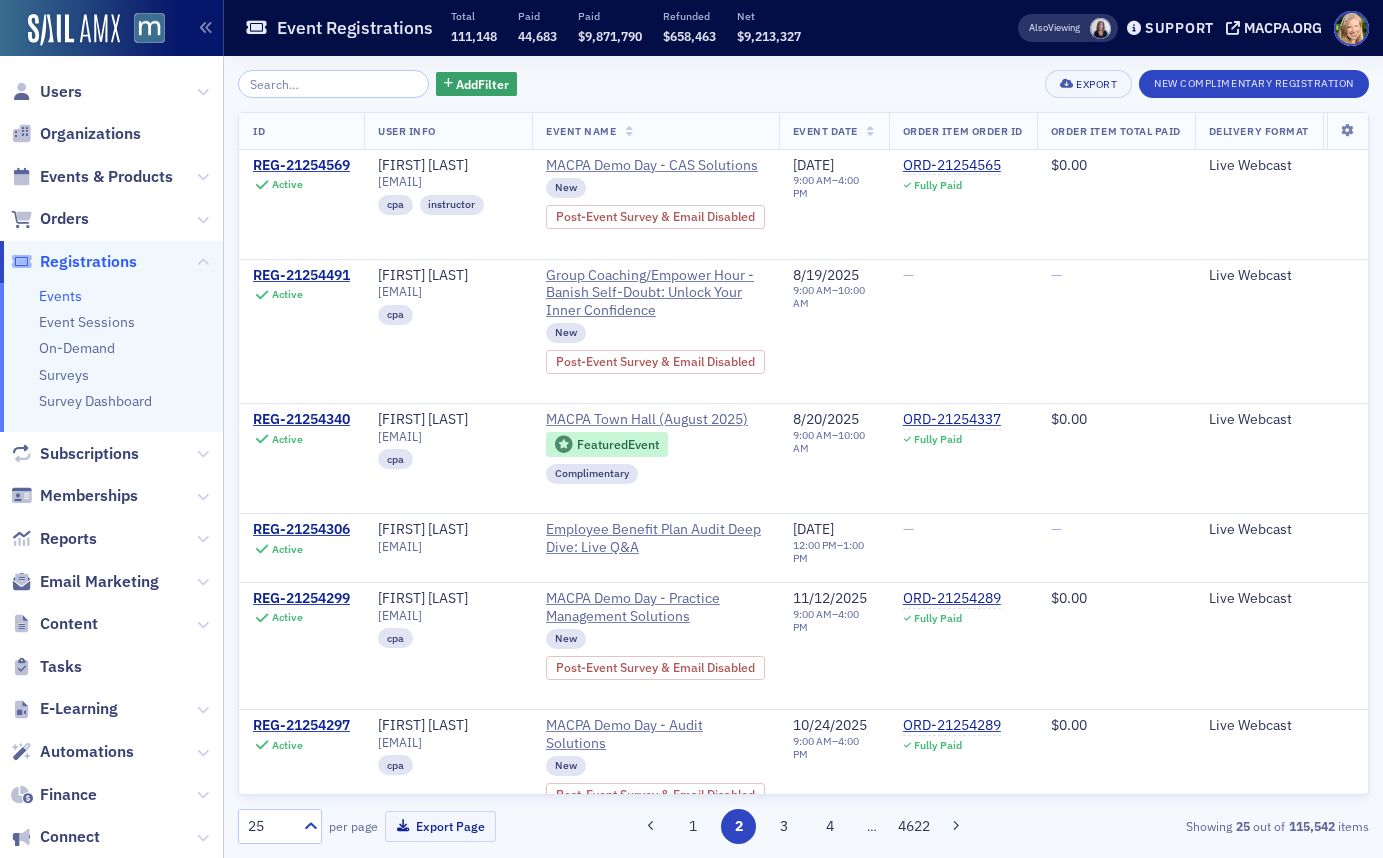 click on "Registrations" 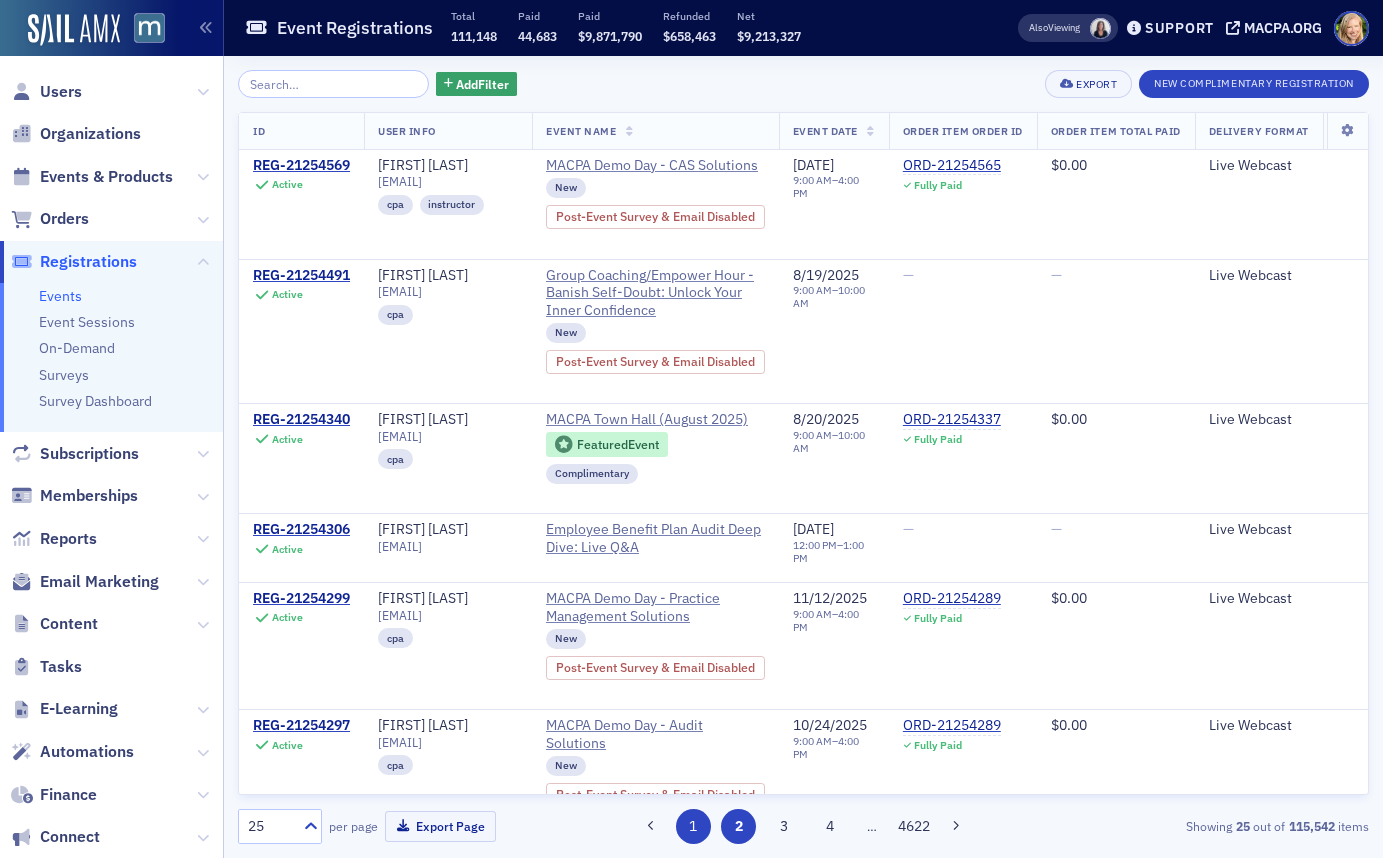 click on "1" 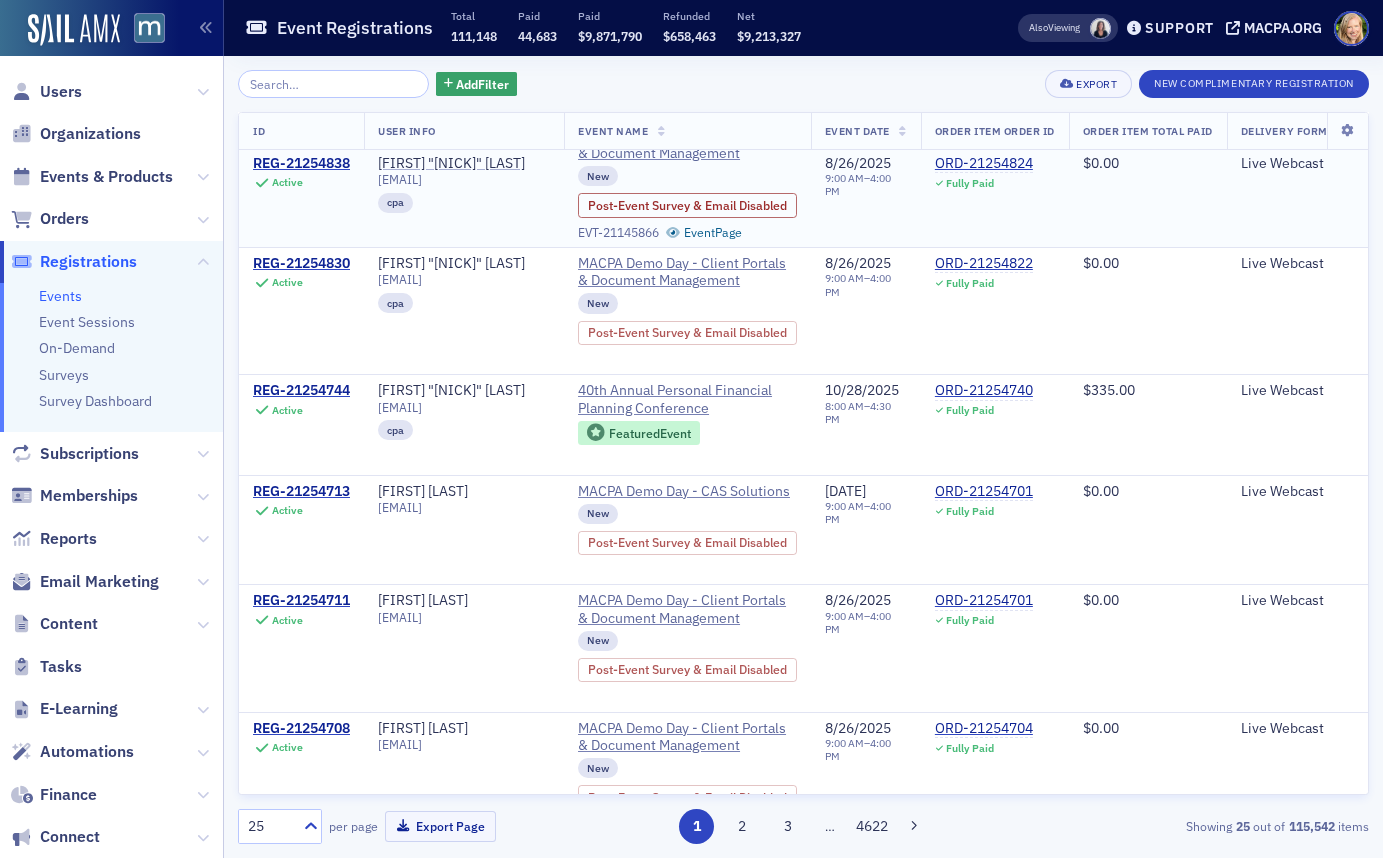 scroll, scrollTop: 1447, scrollLeft: 0, axis: vertical 